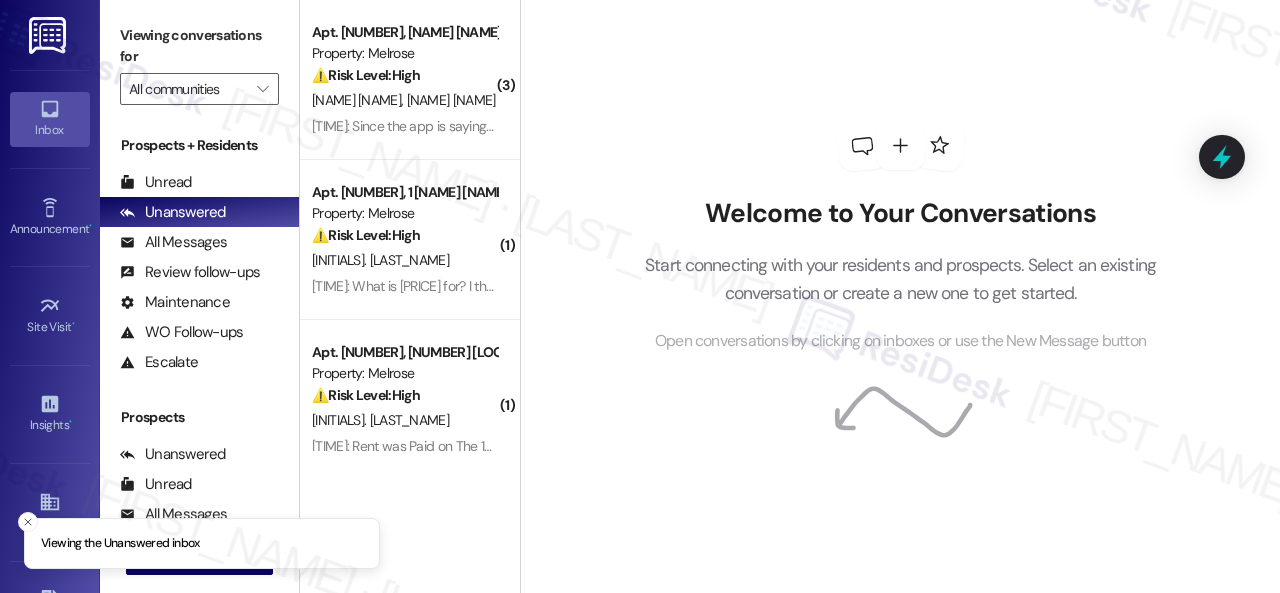 scroll, scrollTop: 0, scrollLeft: 0, axis: both 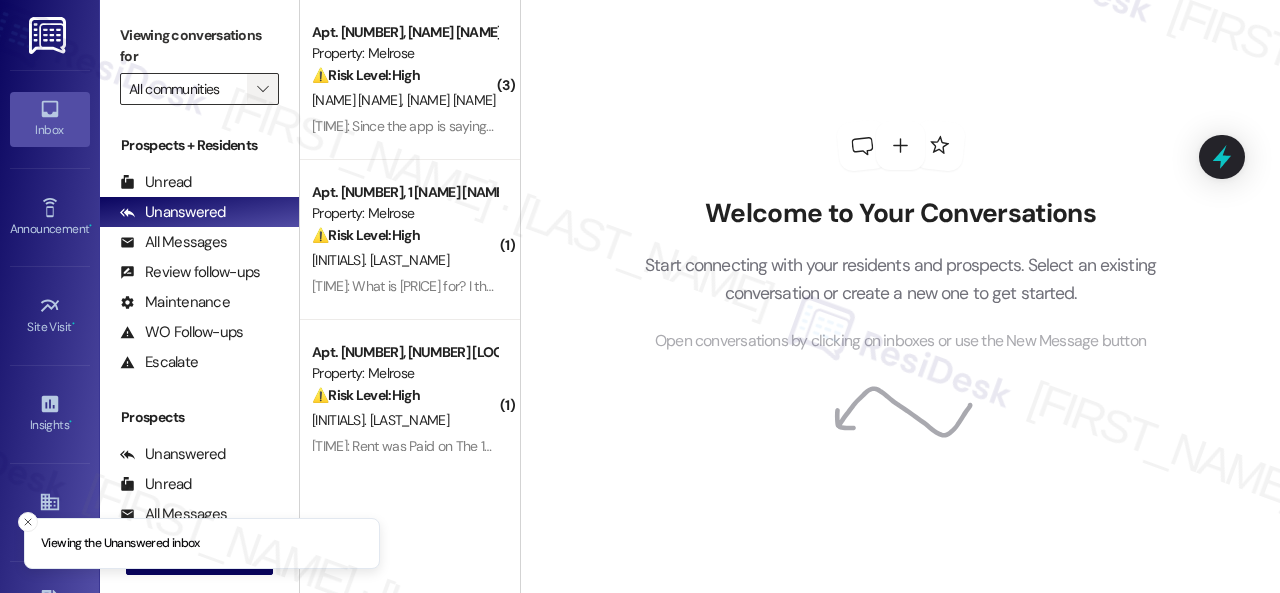 click on "" at bounding box center (262, 89) 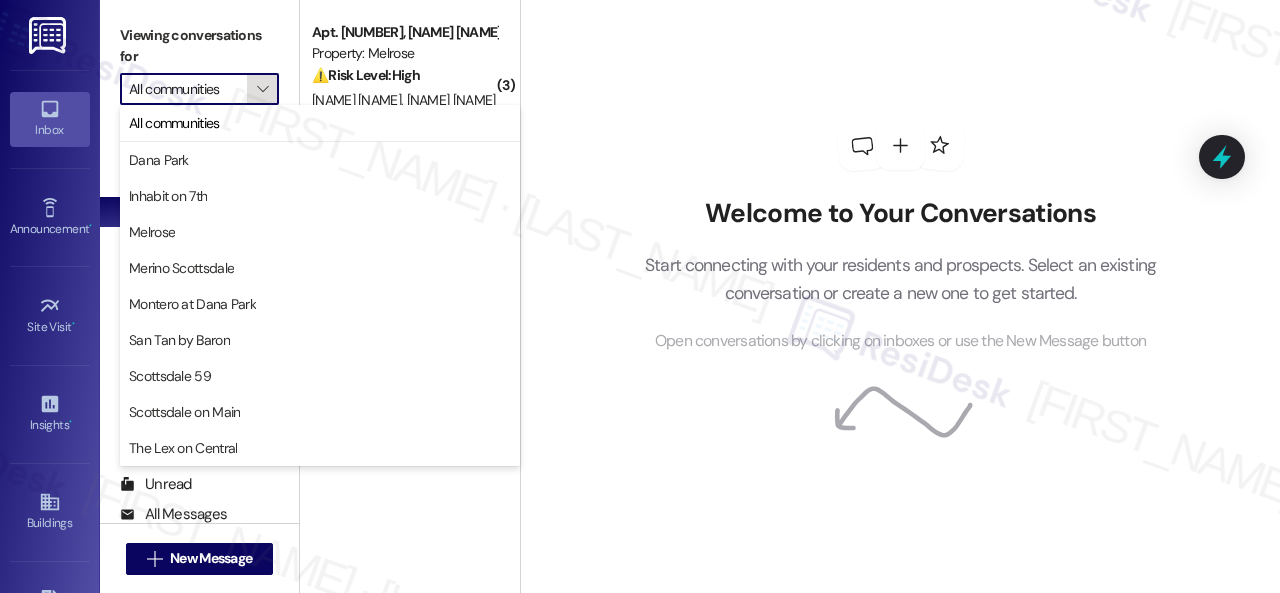 click on "" at bounding box center [262, 89] 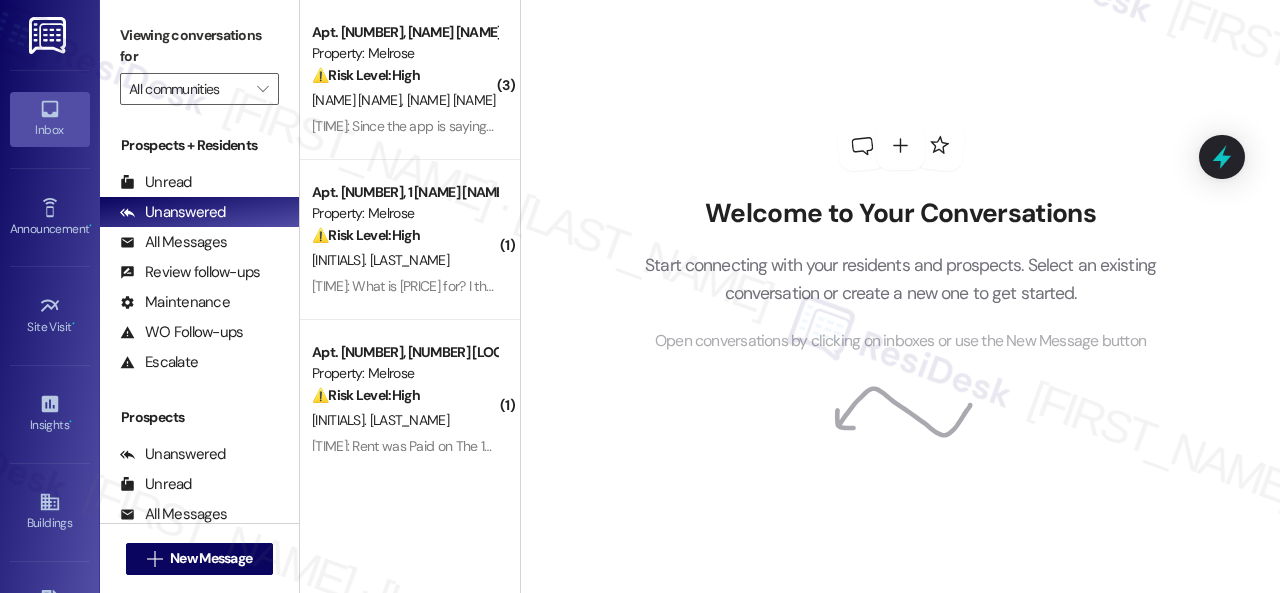 click on "Welcome to Your Conversations Start connecting with your residents and prospects. Select an existing conversation or create a new one to get started. Open conversations by clicking on inboxes or use the New Message button" at bounding box center (901, 237) 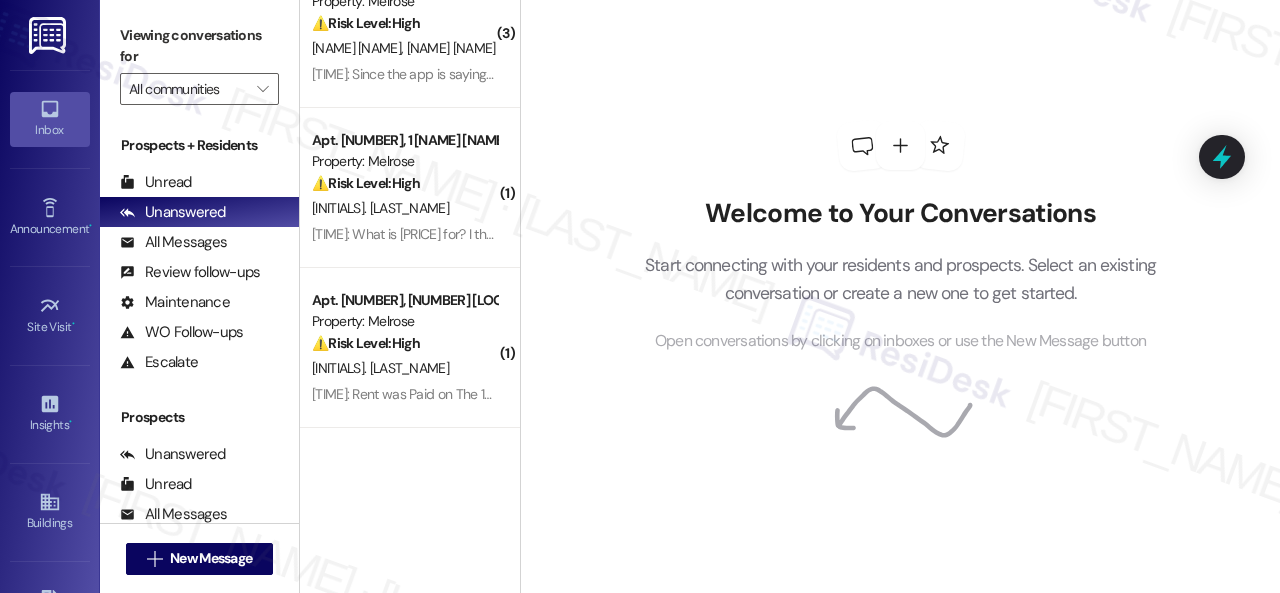 scroll, scrollTop: 0, scrollLeft: 0, axis: both 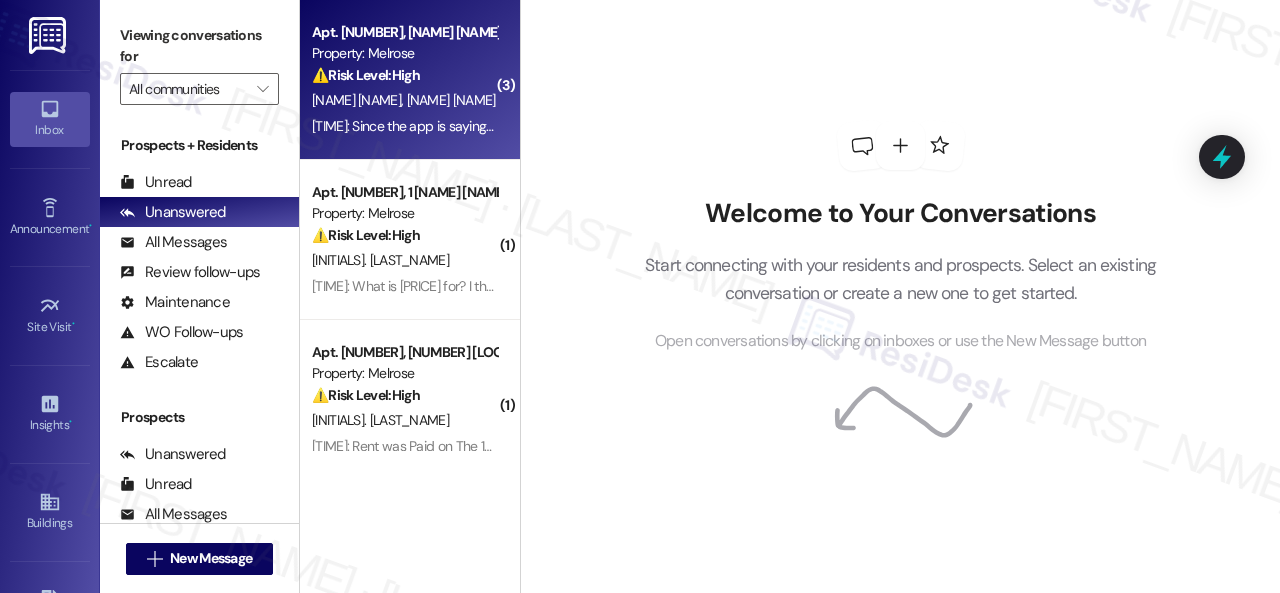 click on "⚠️  Risk Level:  High The resident is concerned about a potential late fee due to a delay in rent confirmation through the Flex app. This involves a financial concern and potential late fee, requiring timely action to avoid negative financial impact." at bounding box center [404, 75] 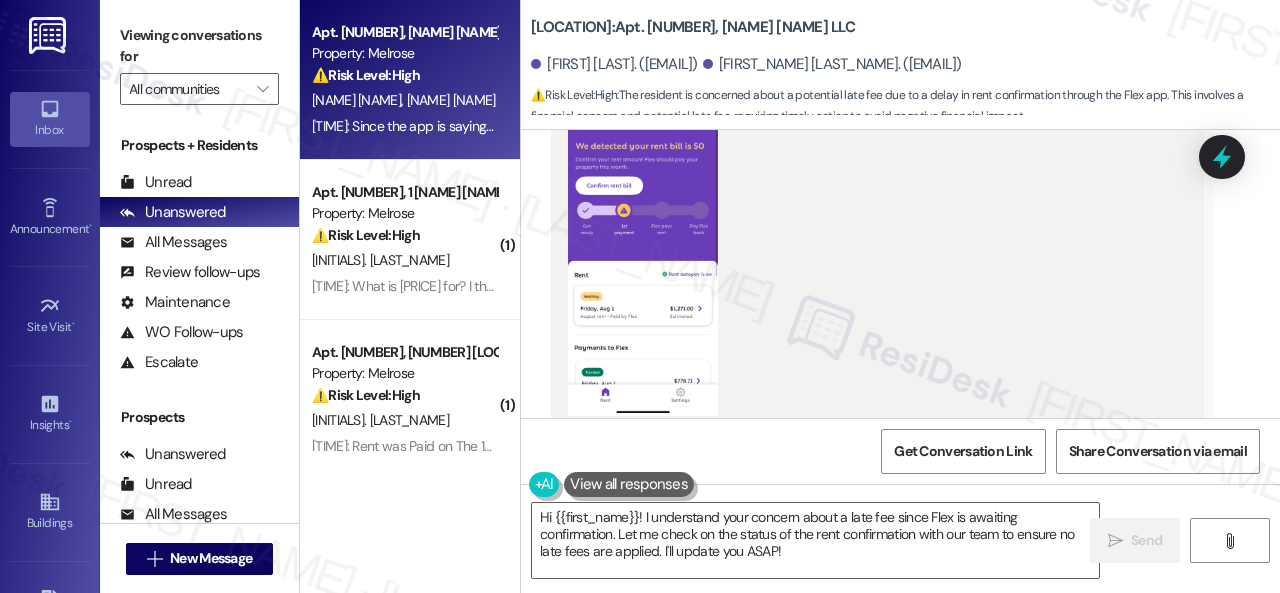 scroll, scrollTop: 1692, scrollLeft: 0, axis: vertical 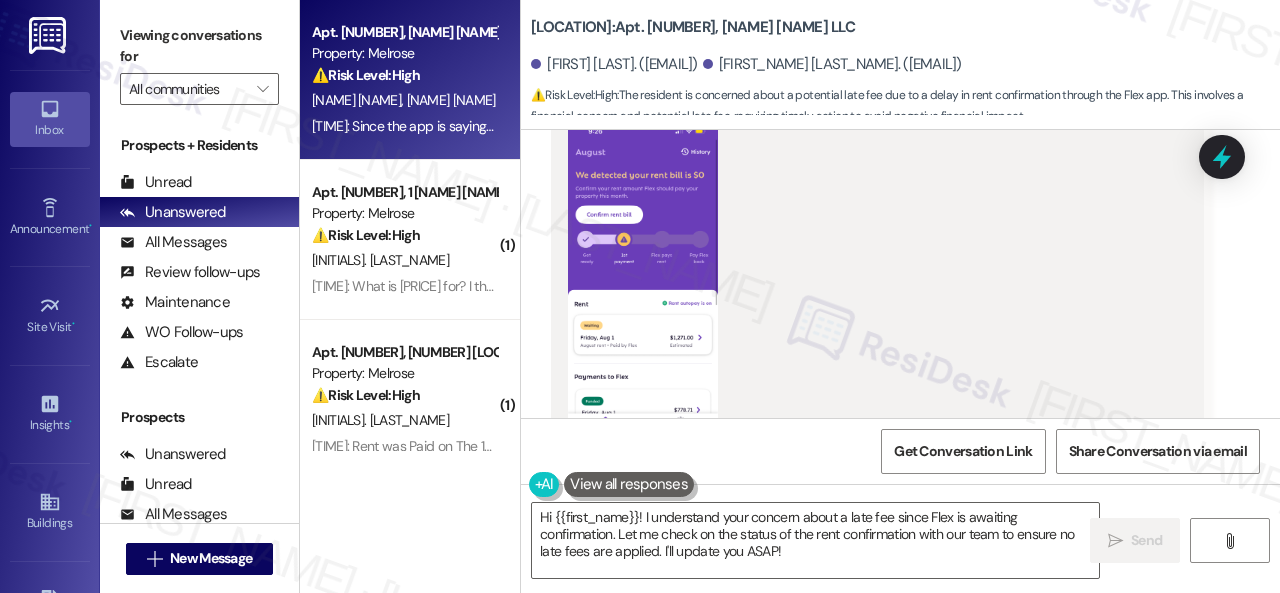click at bounding box center [643, 282] 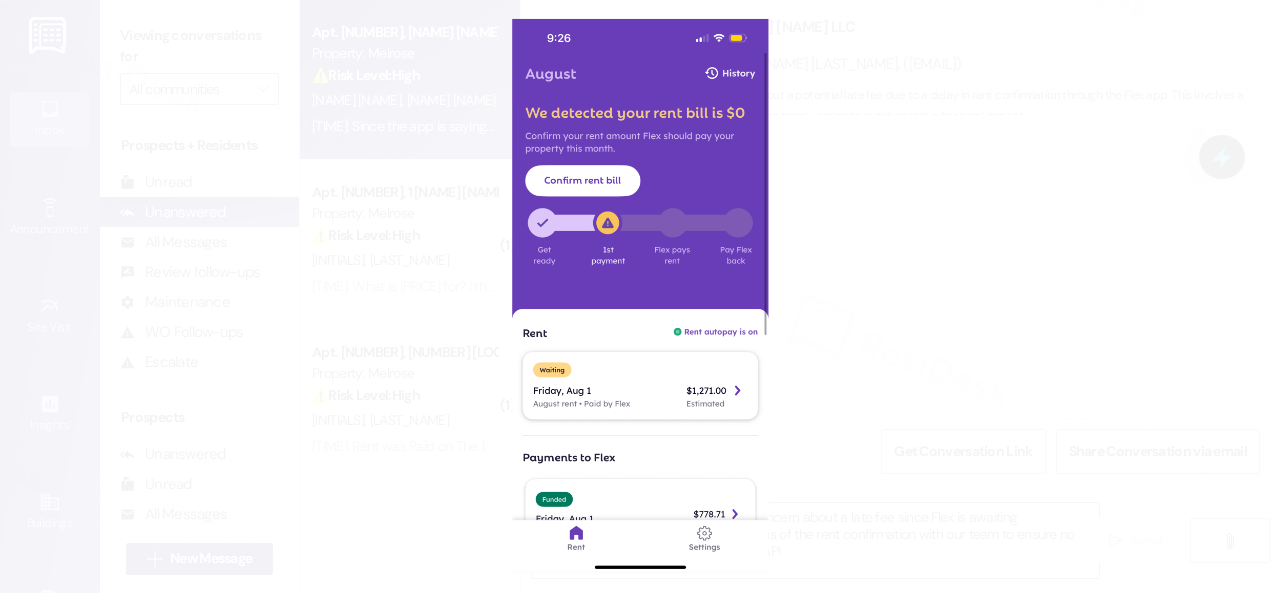 click at bounding box center [640, 296] 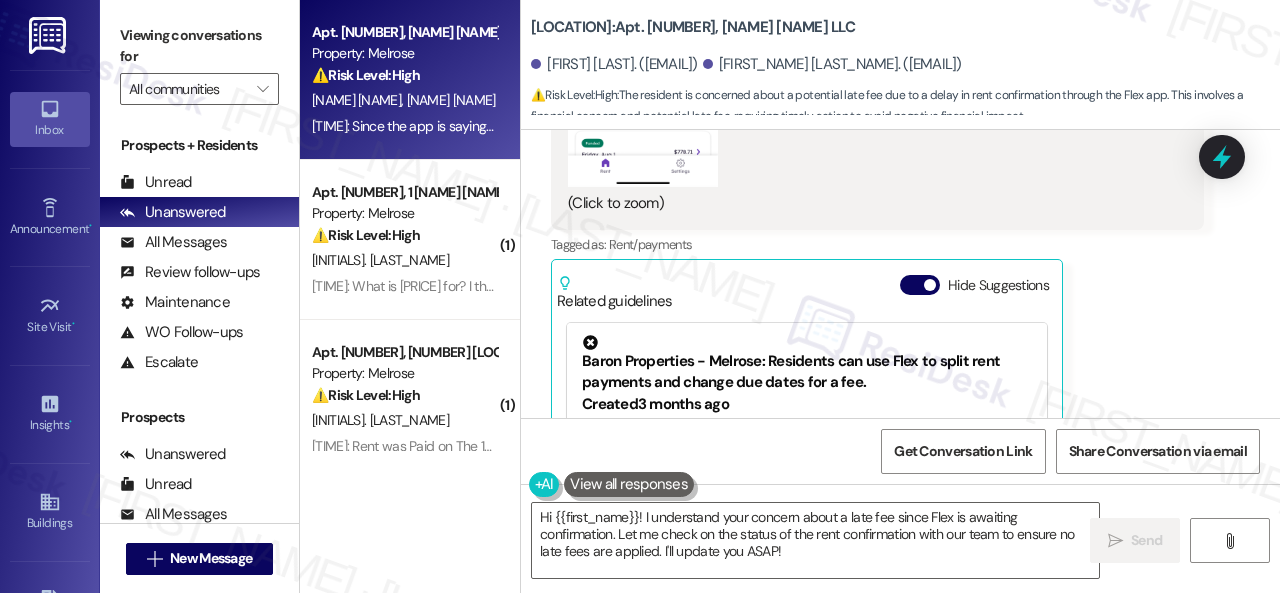 scroll, scrollTop: 1992, scrollLeft: 0, axis: vertical 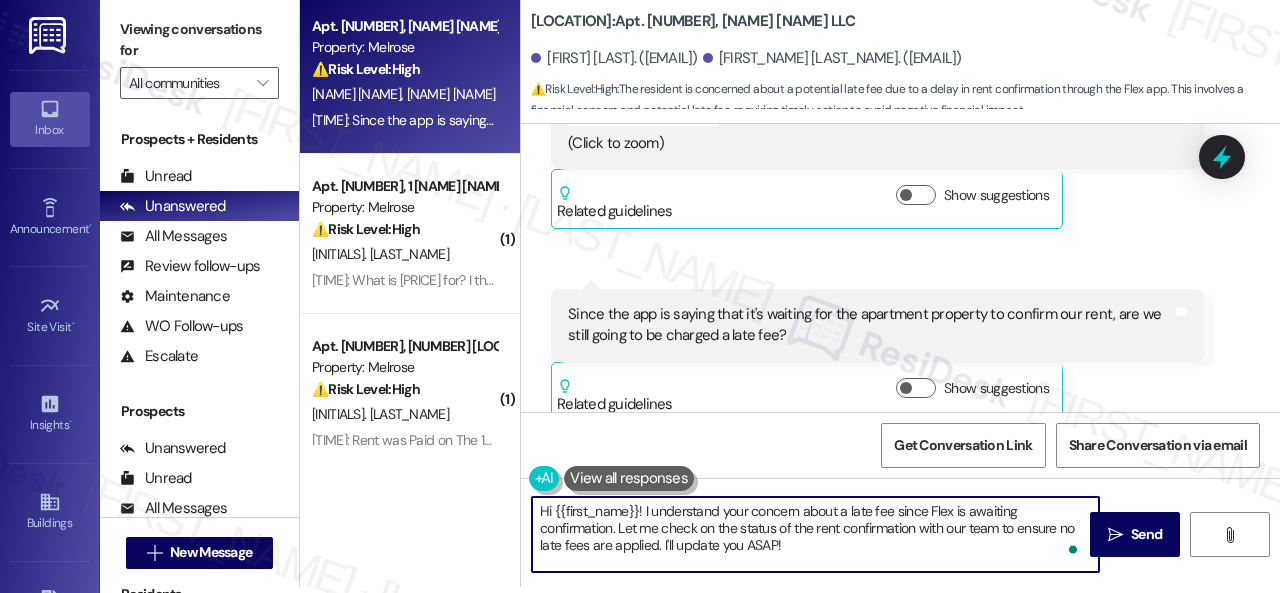 drag, startPoint x: 998, startPoint y: 525, endPoint x: 656, endPoint y: 538, distance: 342.24698 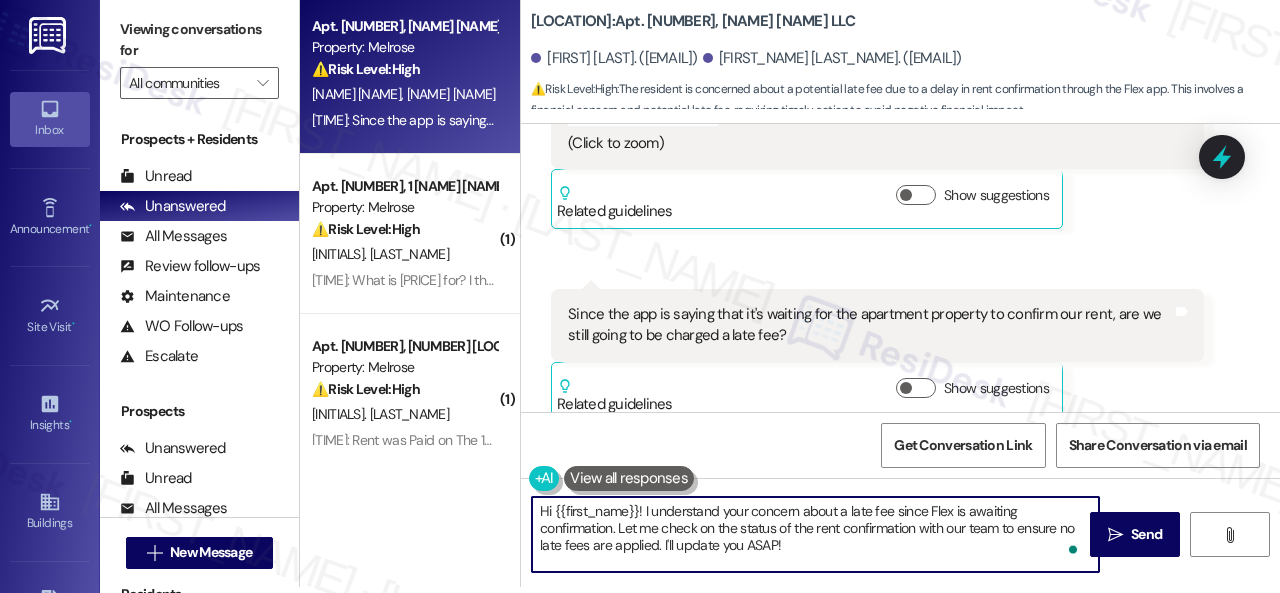 click on "Hi {{first_name}}! I understand your concern about a late fee since Flex is awaiting confirmation. Let me check on the status of the rent confirmation with our team to ensure no late fees are applied. I'll update you ASAP!" at bounding box center (815, 534) 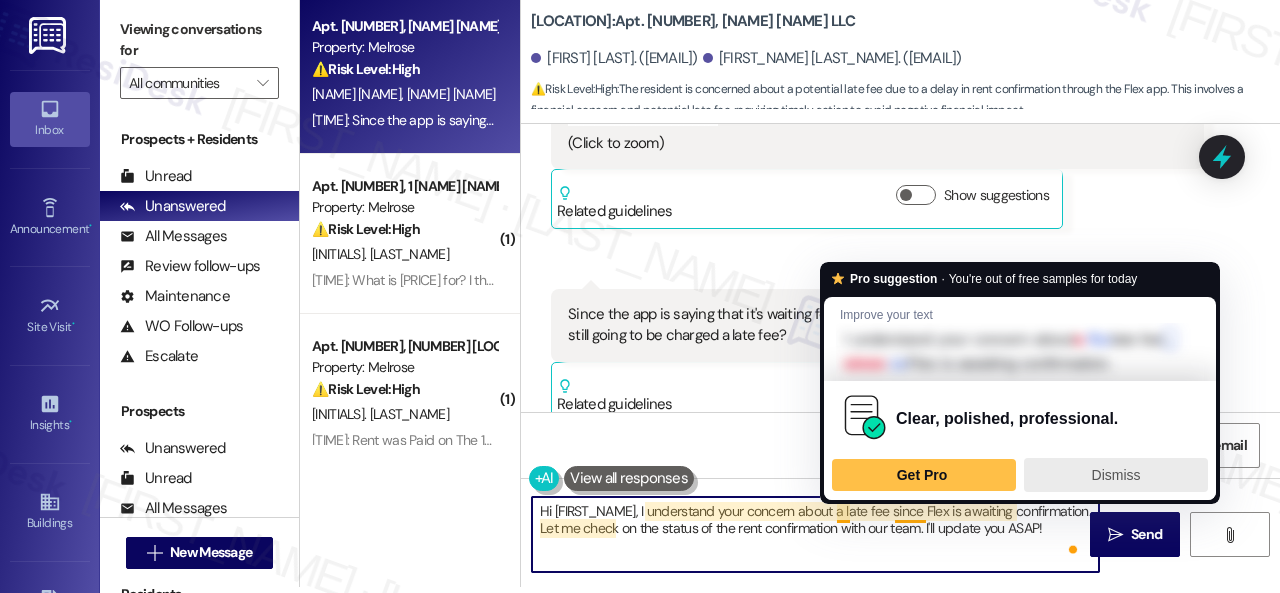 click on "Dismiss" at bounding box center (1116, 475) 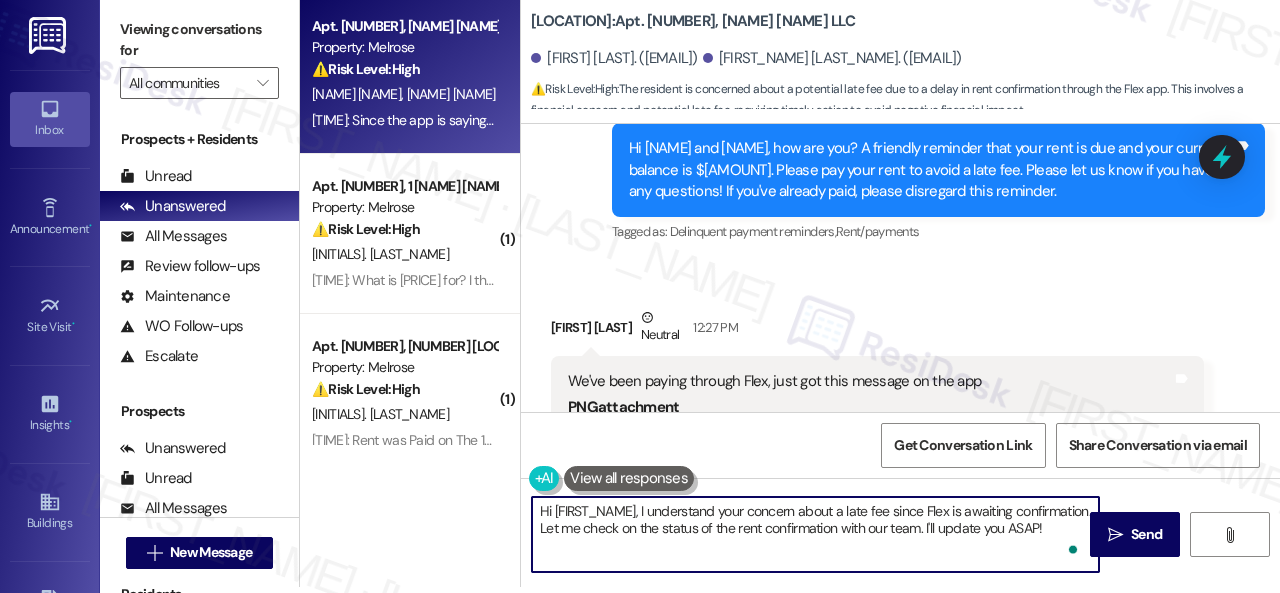 scroll, scrollTop: 1192, scrollLeft: 0, axis: vertical 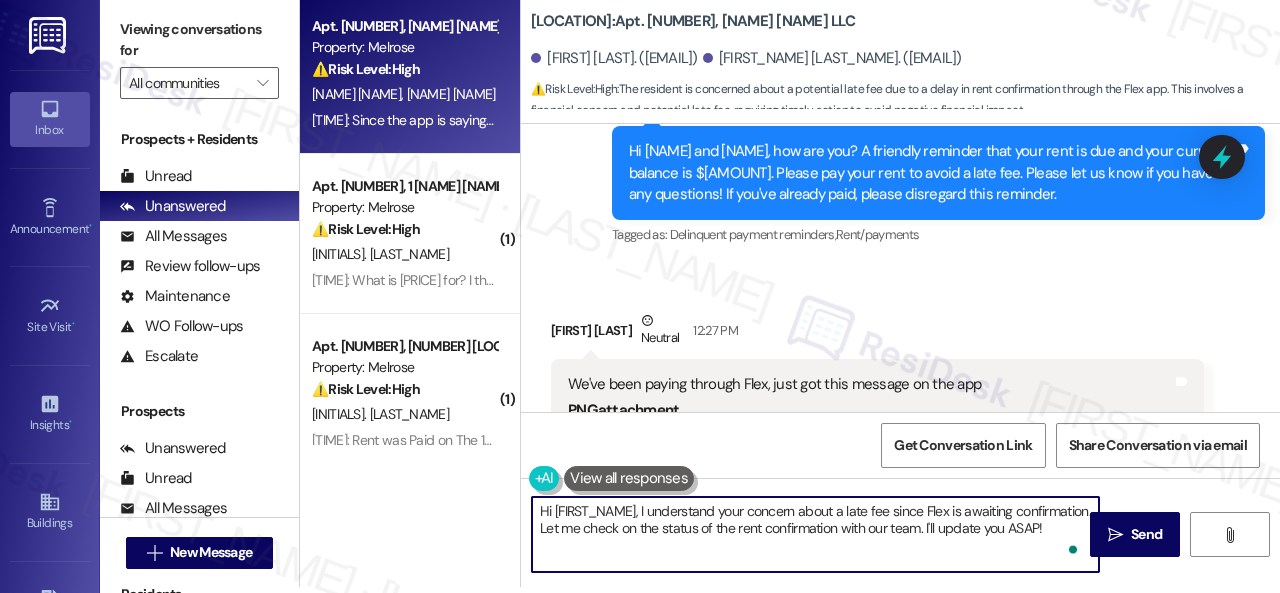 drag, startPoint x: 554, startPoint y: 512, endPoint x: 582, endPoint y: 511, distance: 28.01785 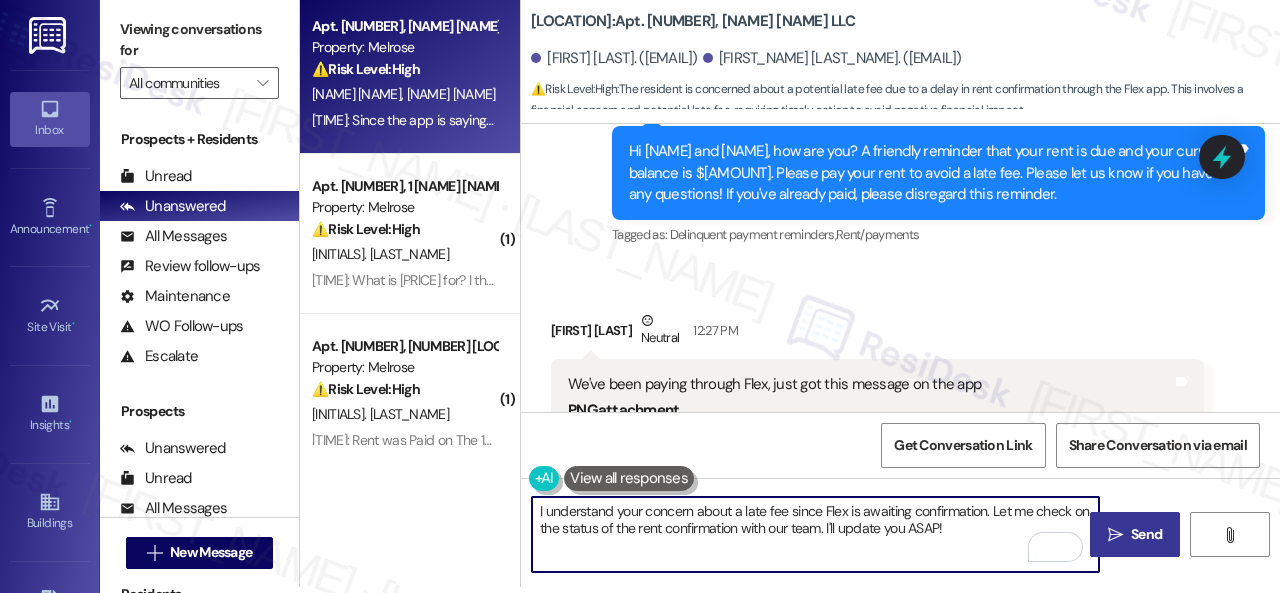 type on "I understand your concern about a late fee since Flex is awaiting confirmation. Let me check on the status of the rent confirmation with our team. I'll update you ASAP!" 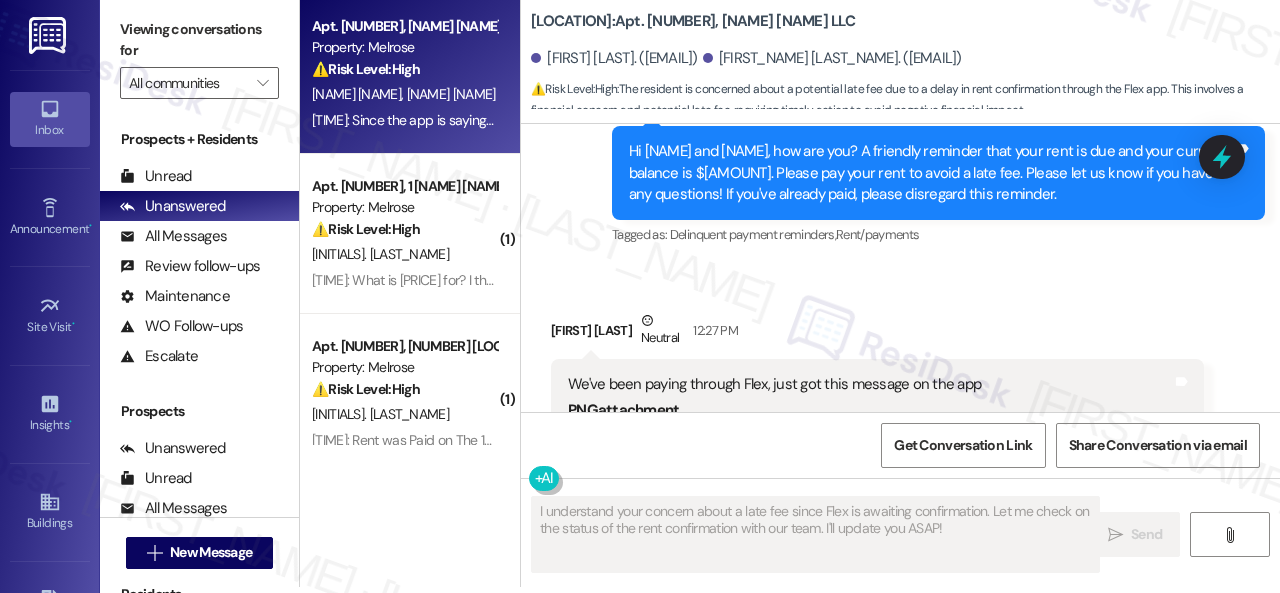scroll, scrollTop: 0, scrollLeft: 0, axis: both 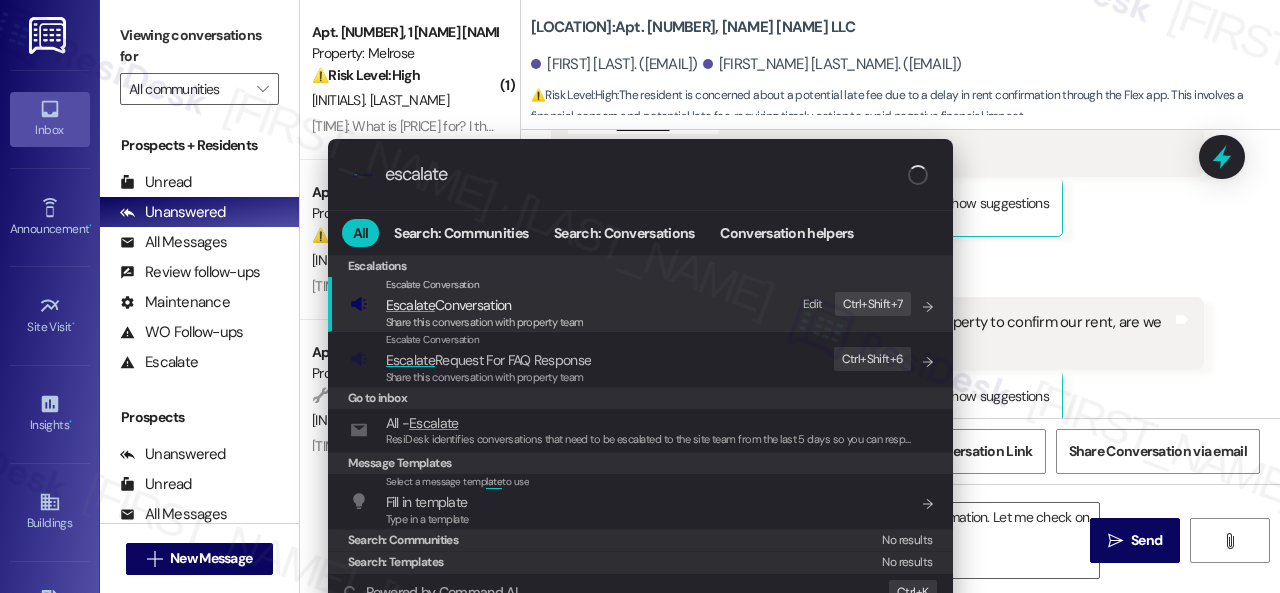 click on "Edit" at bounding box center (813, 304) 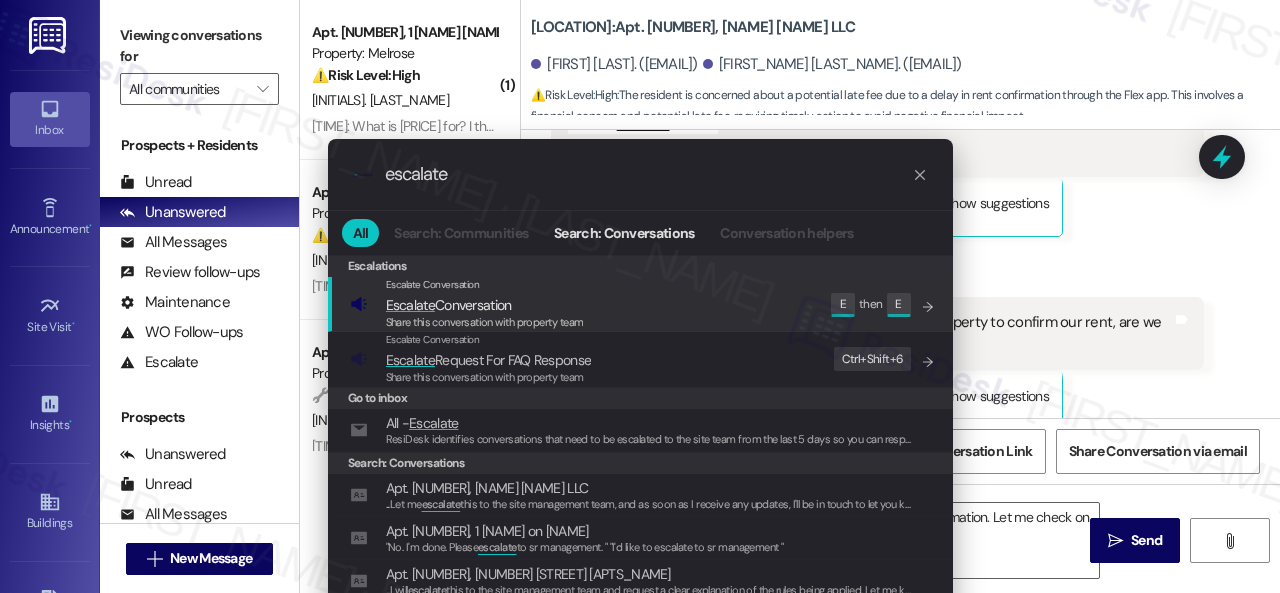 drag, startPoint x: 470, startPoint y: 175, endPoint x: 188, endPoint y: 139, distance: 284.28857 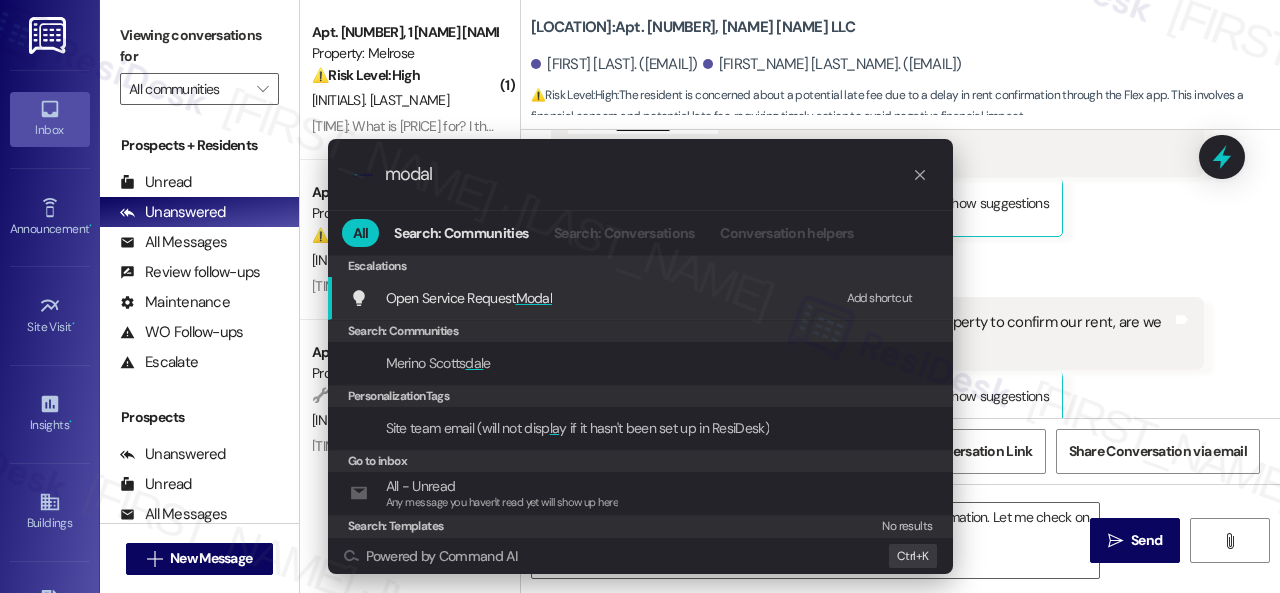 type on "modal" 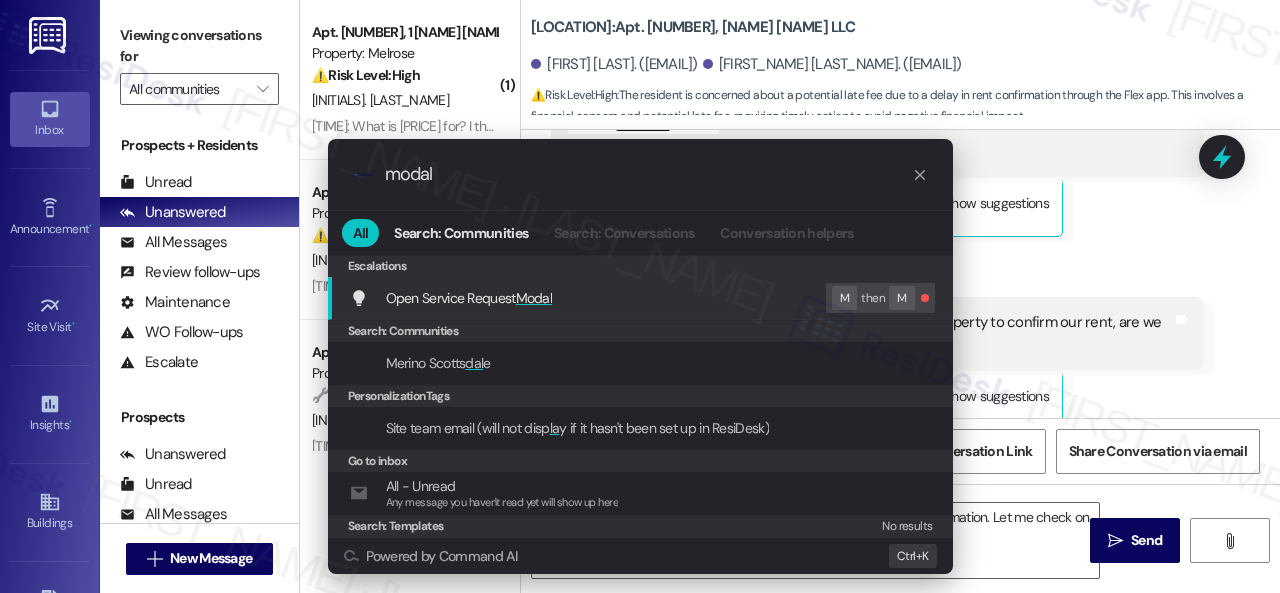 click on ".cls-1{fill:#0a055f;}.cls-2{fill:#0cc4c4;} resideskLogoBlueOrange modal All Search: Communities Search: Conversations Conversation helpers Escalations Escalations Open Service Request  Modal M then M Search: Communities Merino Scotts dal e PersonalizationTags Site team email (will not disp la y if it hasn't been set up in ResiDesk) Go to inbox All - Unread Any message you haven't read yet will show up here Search: Templates No results Powered by Command AI Ctrl+ K" at bounding box center [640, 296] 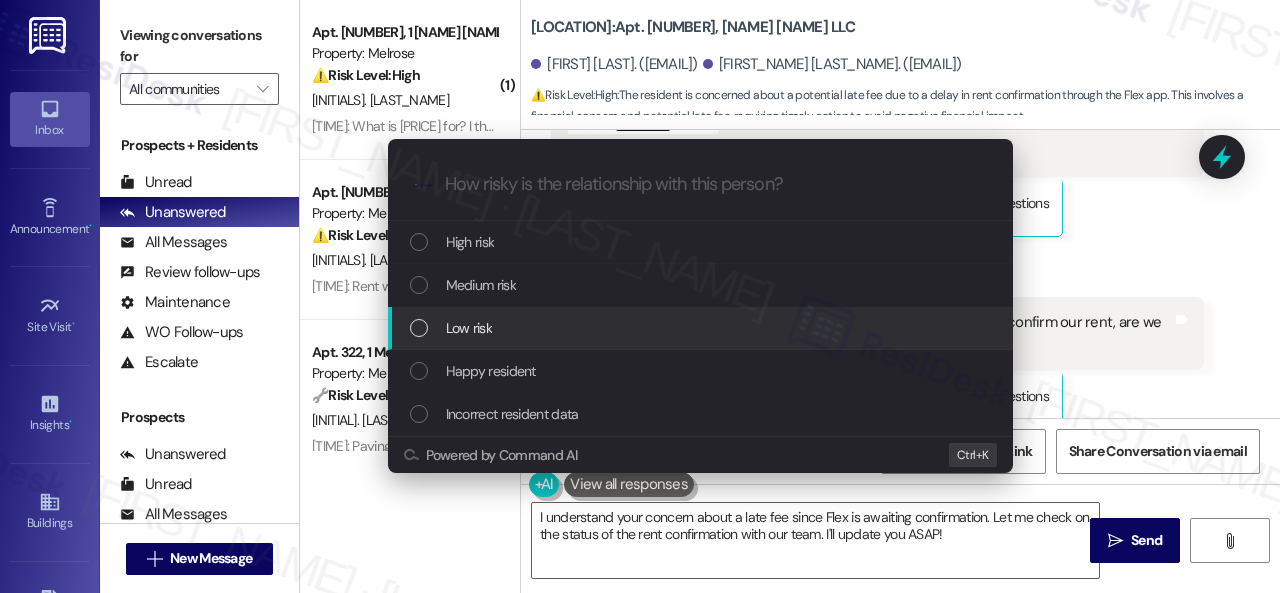 click on "Low risk" at bounding box center (469, 328) 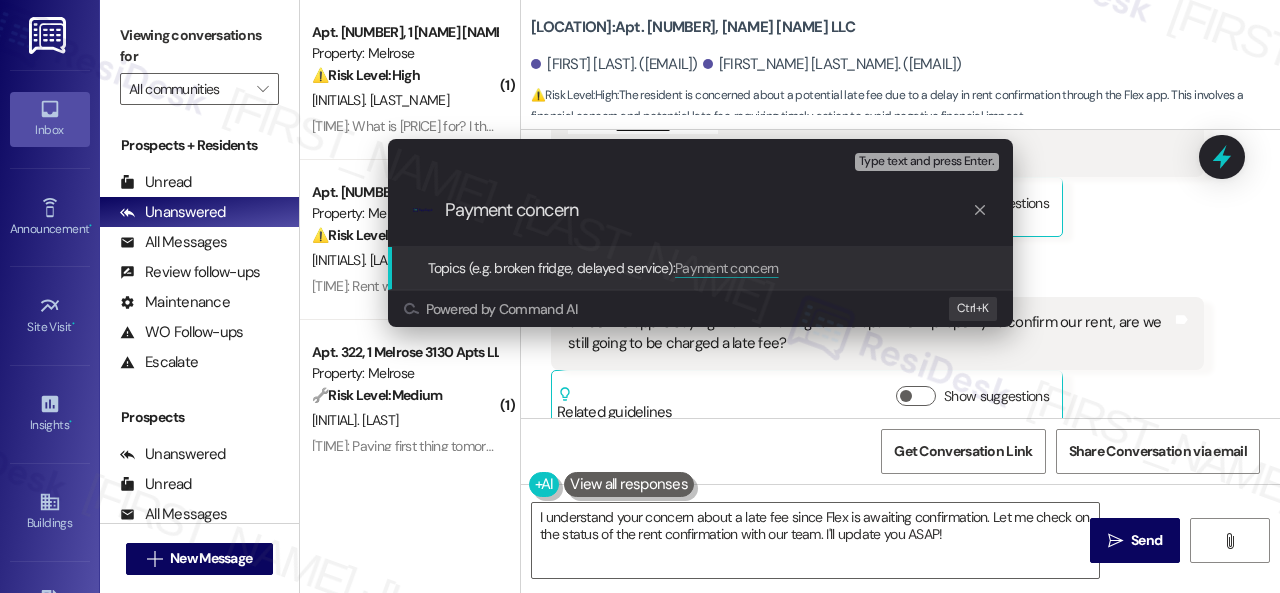 type on "Payment concern." 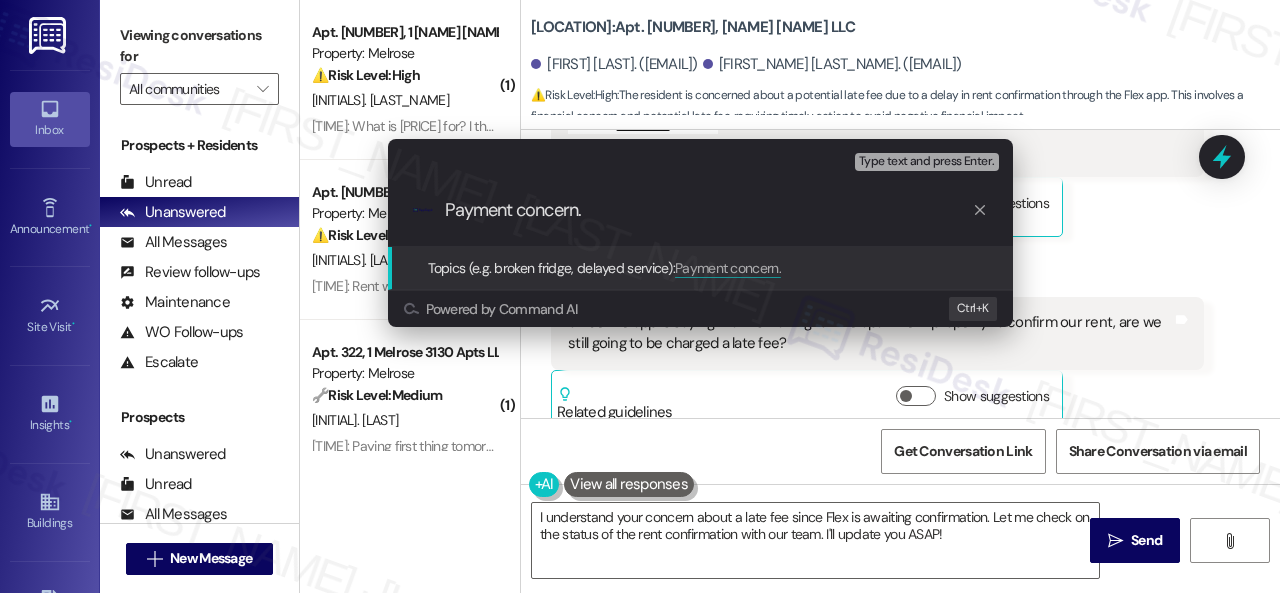 type 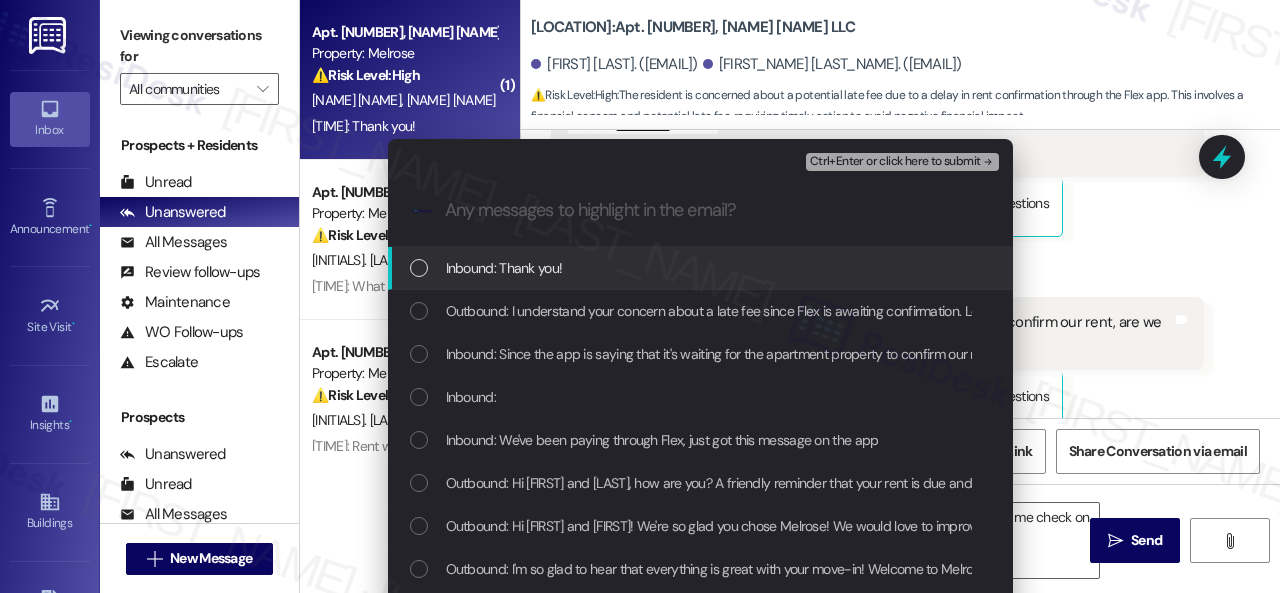 scroll, scrollTop: 3290, scrollLeft: 0, axis: vertical 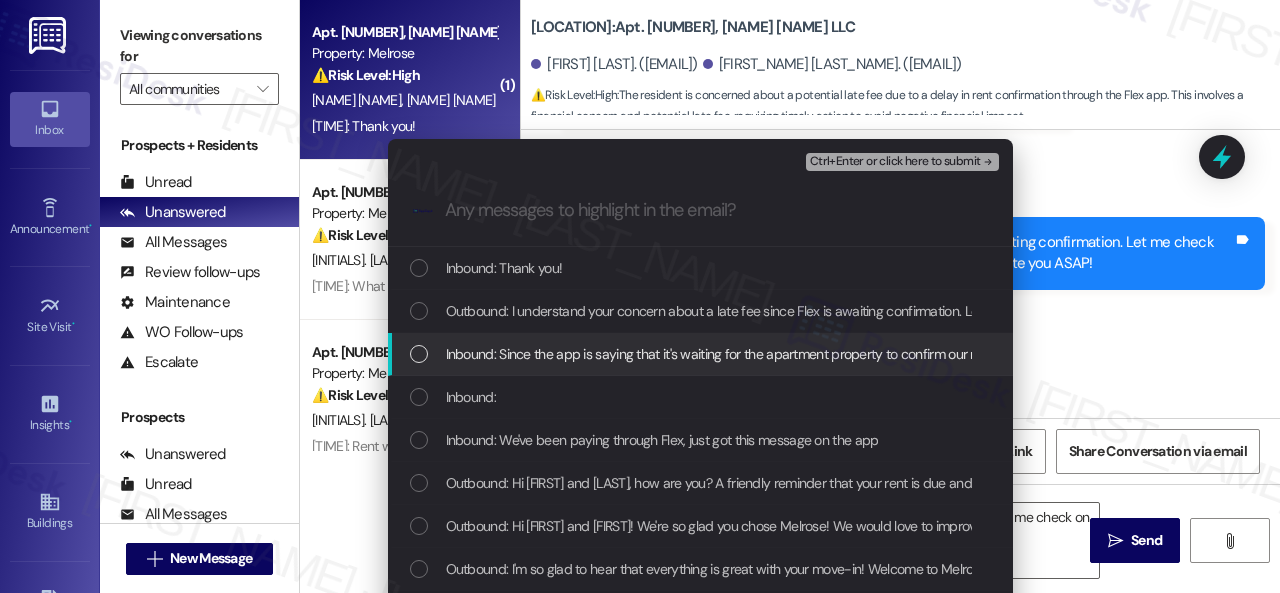 click on "Inbound: Since the app is saying that it's waiting for the apartment property to confirm our rent, are we still going to be charged a late fee?" at bounding box center [846, 354] 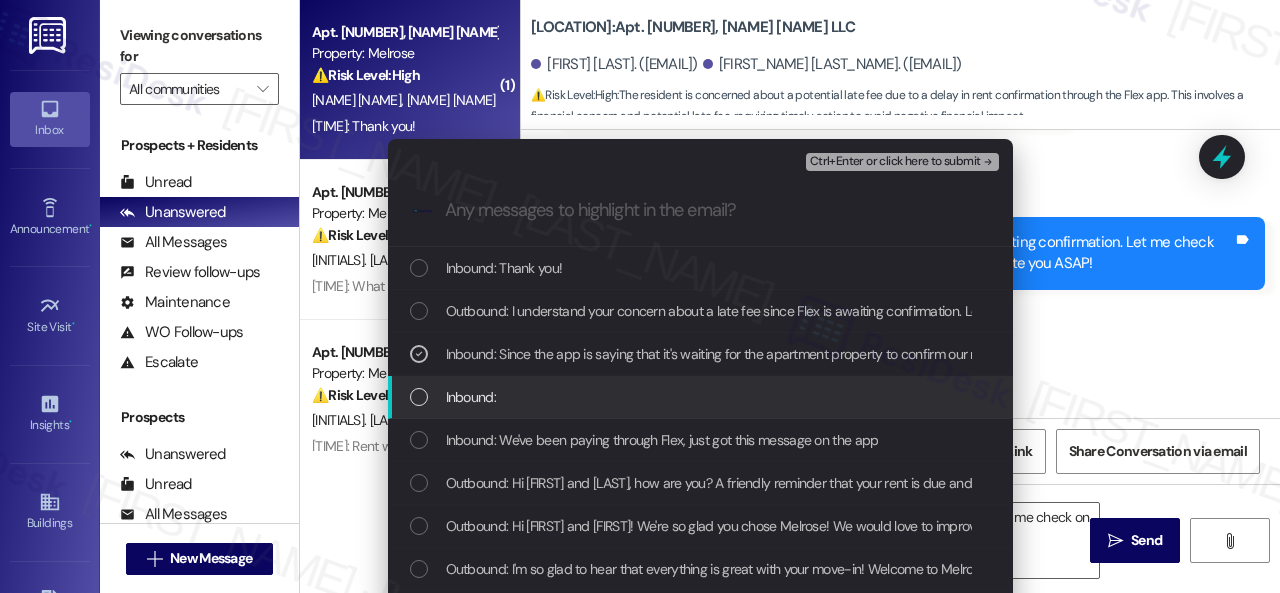 click on "Inbound:" at bounding box center [471, 397] 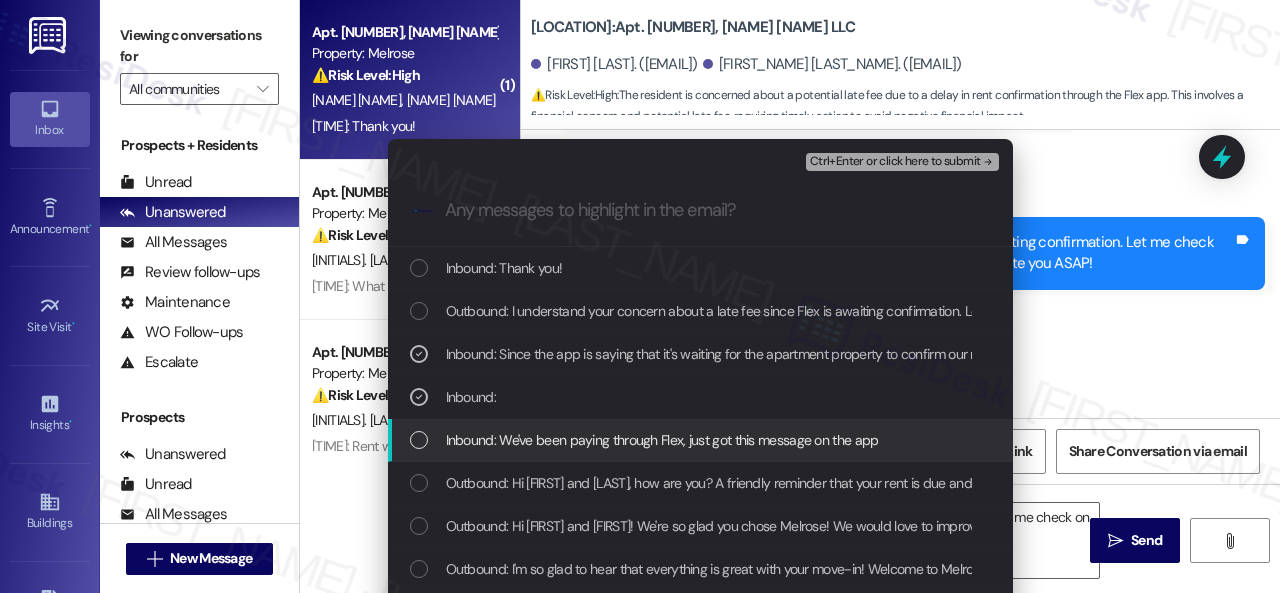 click on "Inbound: We've been paying through Flex, just got this message on the app" at bounding box center (662, 440) 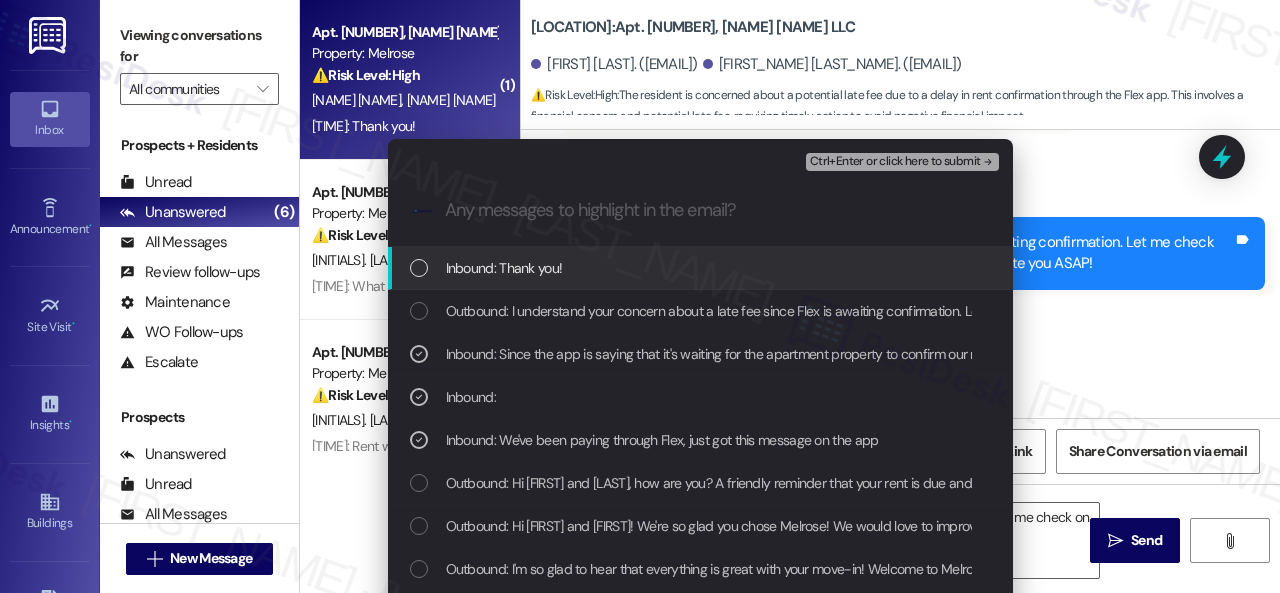 click on "Ctrl+Enter or click here to submit" at bounding box center (895, 162) 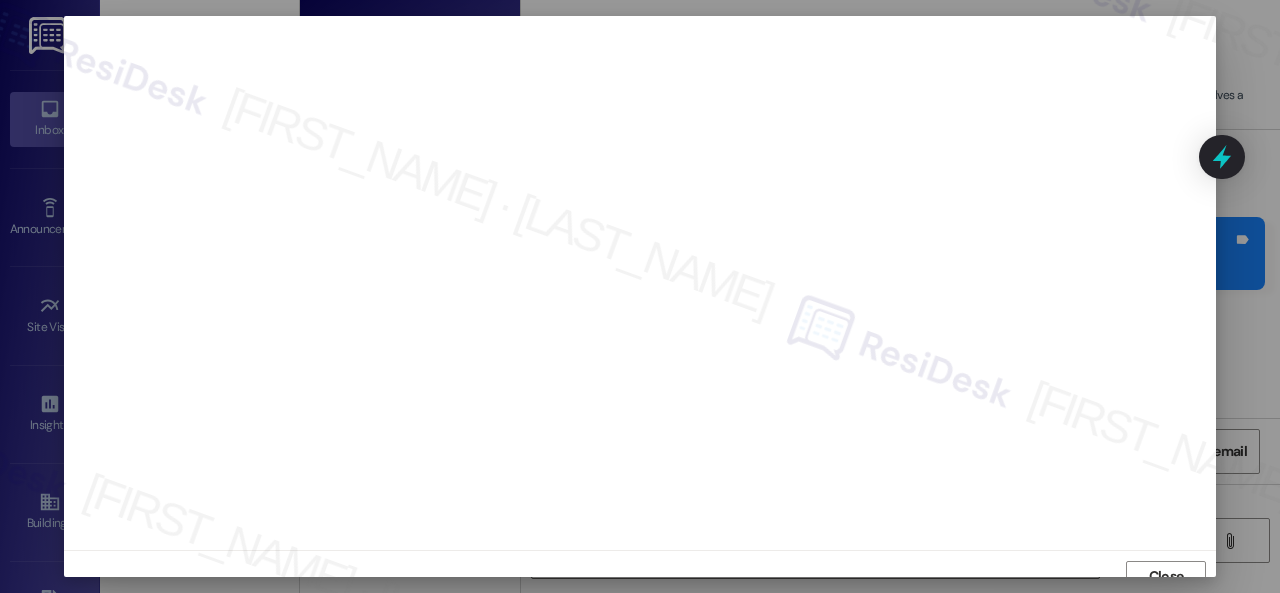 scroll, scrollTop: 15, scrollLeft: 0, axis: vertical 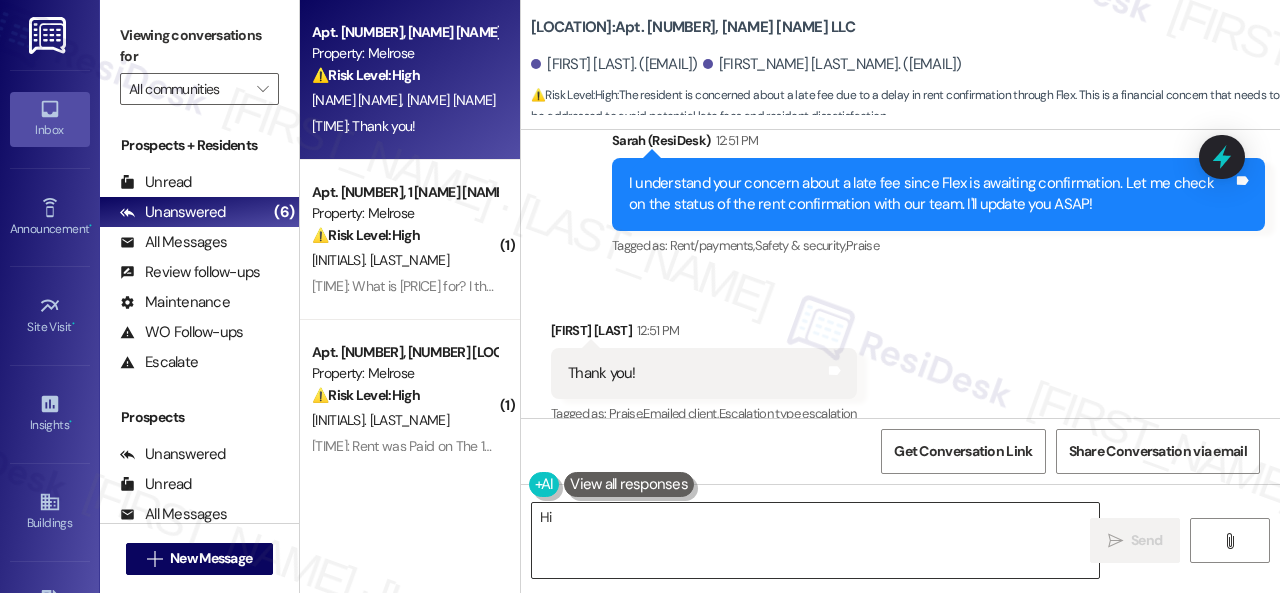 click on "Hi [PERSON]! I understand your concern about a late fee since Flex is awaiting confirmation. Let me check on the status of the rent confirmation with" at bounding box center (815, 540) 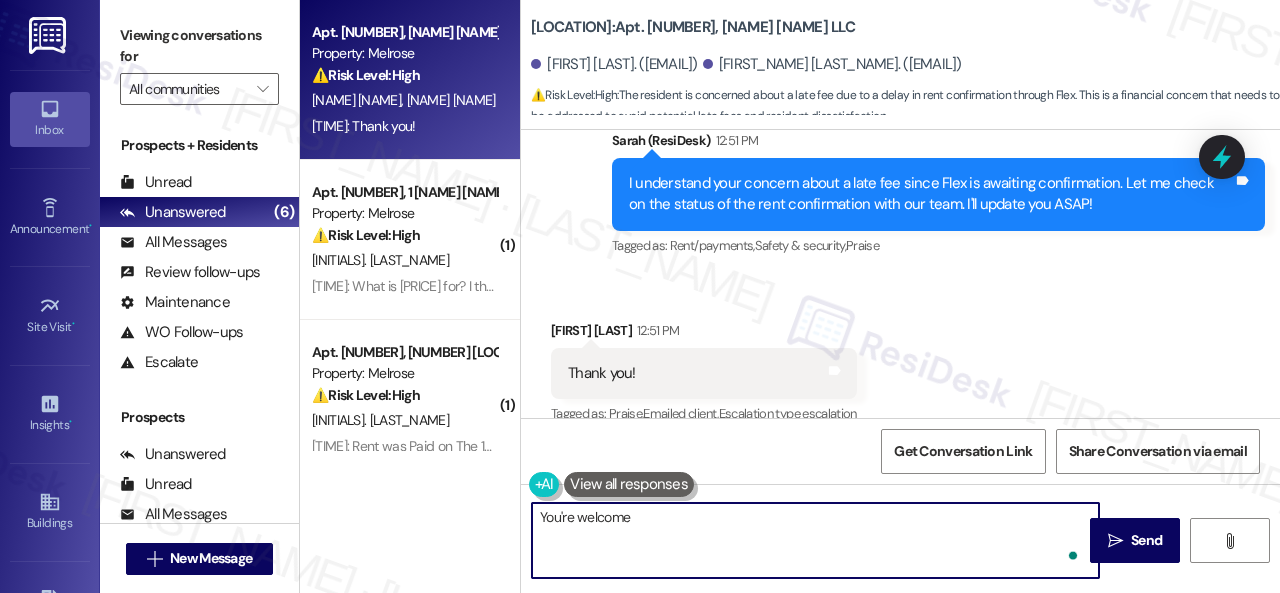 type on "You're welcome." 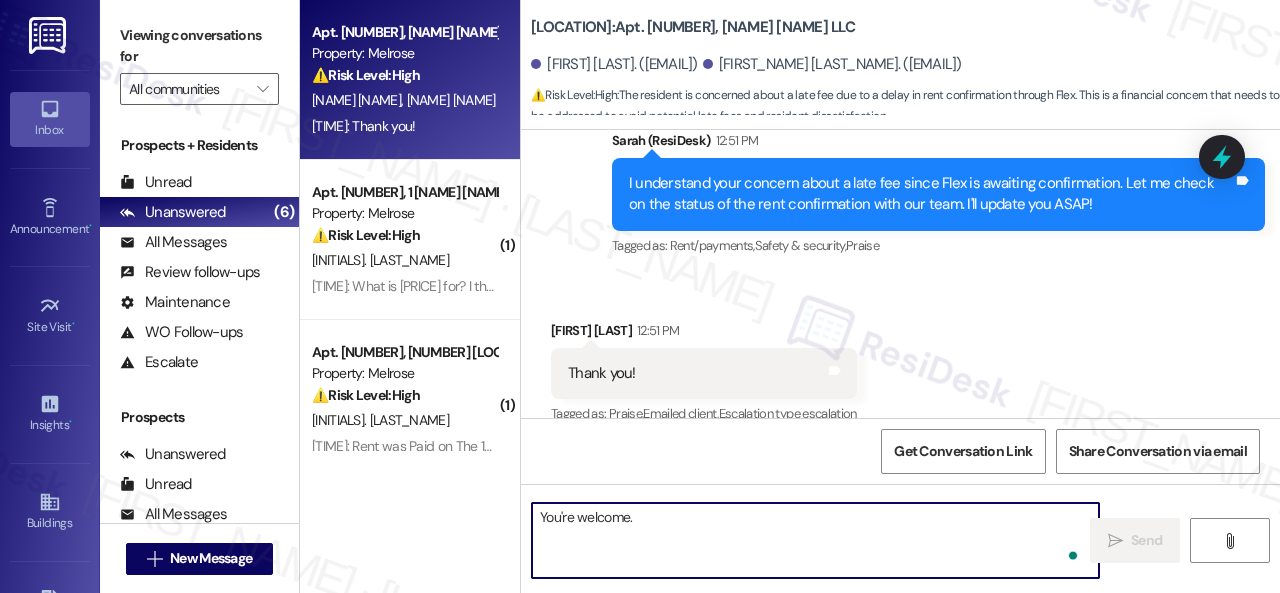 type 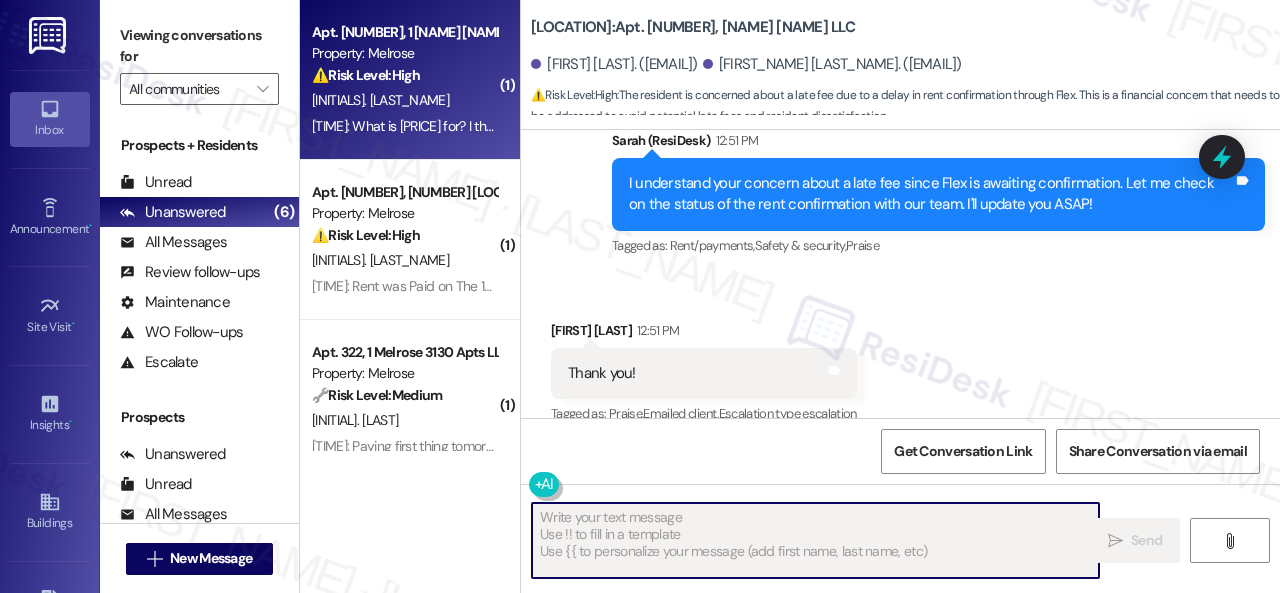 click on "[INITIALS]. [LAST_NAME]" at bounding box center (404, 100) 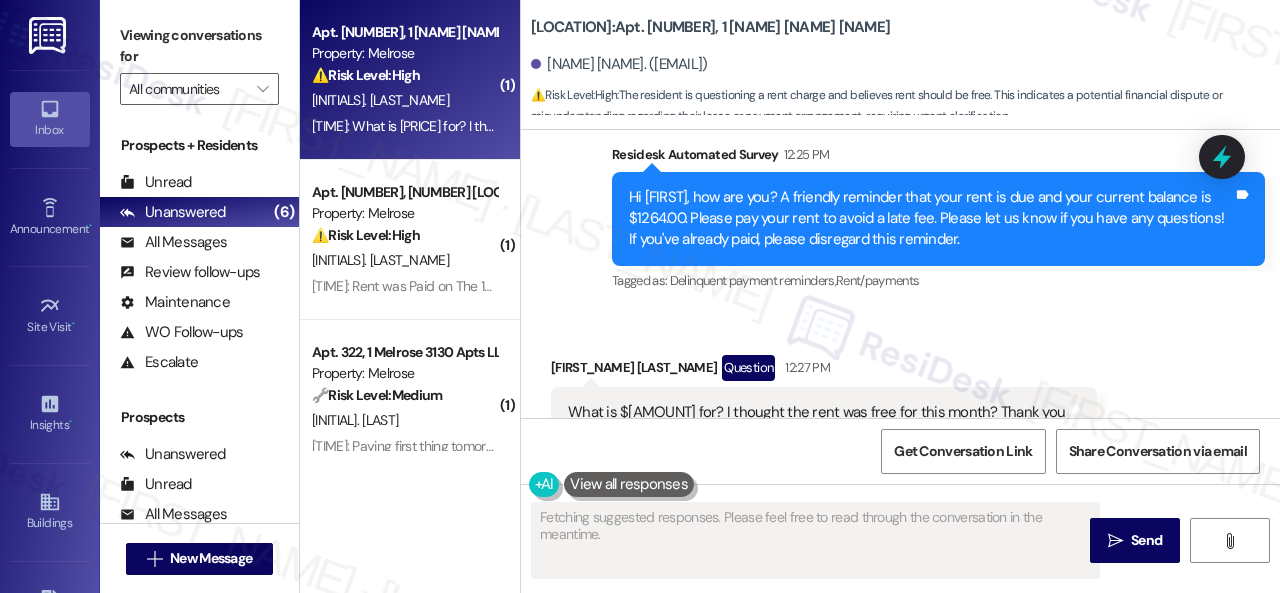 scroll, scrollTop: 646, scrollLeft: 0, axis: vertical 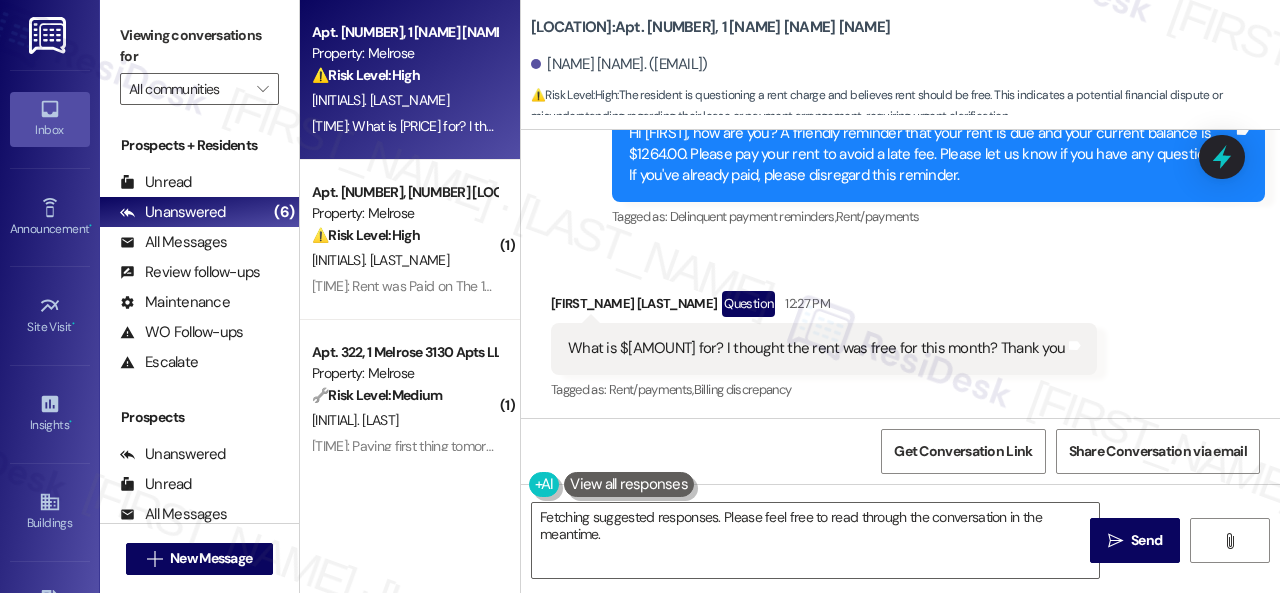 click on "Received via SMS [FIRST_NAME] [LAST_NAME] Question [TIME] What is $[AMOUNT] for? I thought the rent was free for this month? Thank you Tags and notes Tagged as: Rent/payments , Click to highlight conversations about Rent/payments Billing discrepancy Click to highlight conversations about Billing discrepancy" at bounding box center [900, 332] 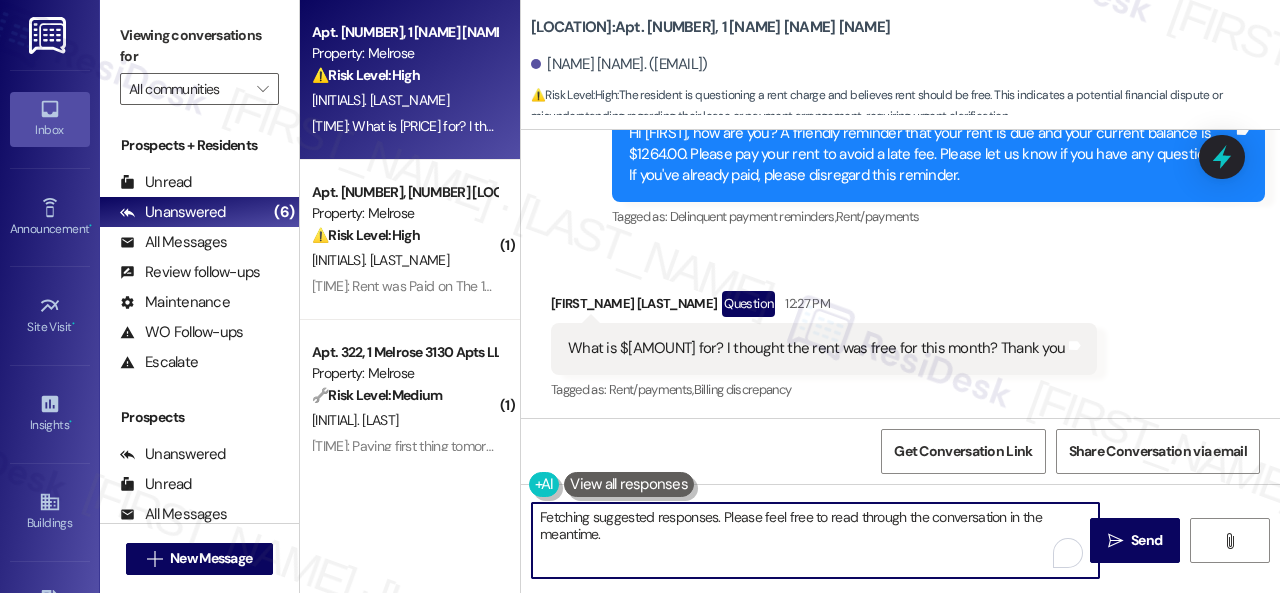 drag, startPoint x: 966, startPoint y: 515, endPoint x: 982, endPoint y: 559, distance: 46.818798 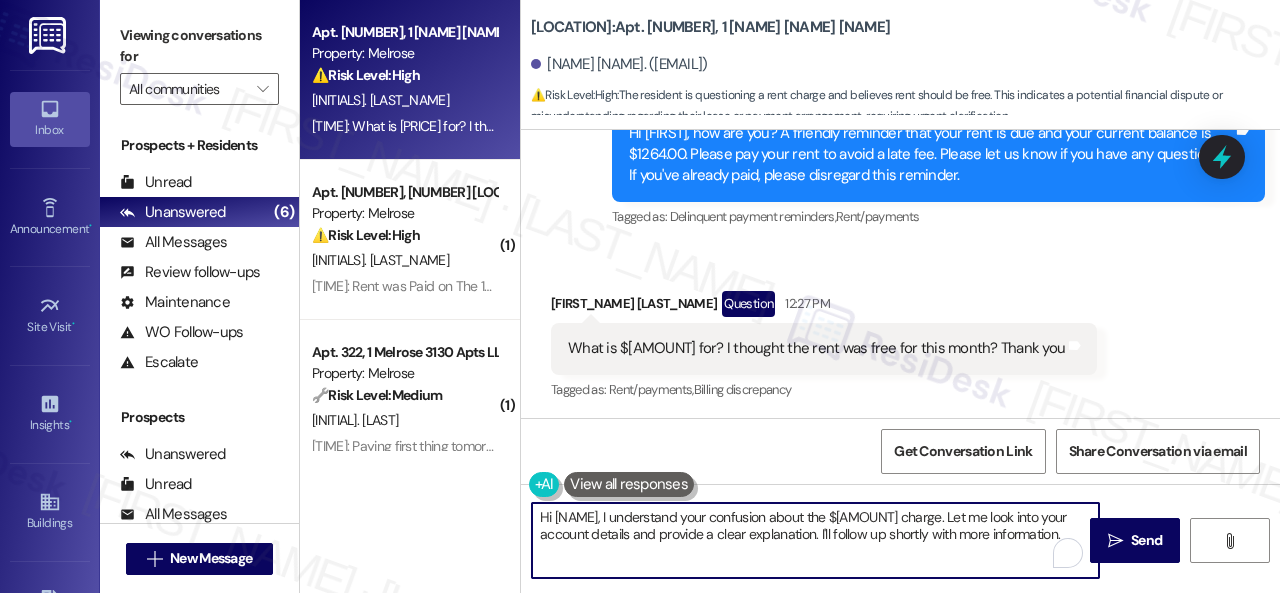 paste on "I will forward your inquiry to the site team and get back to you as soon as I receive a response. I appreciate your patience" 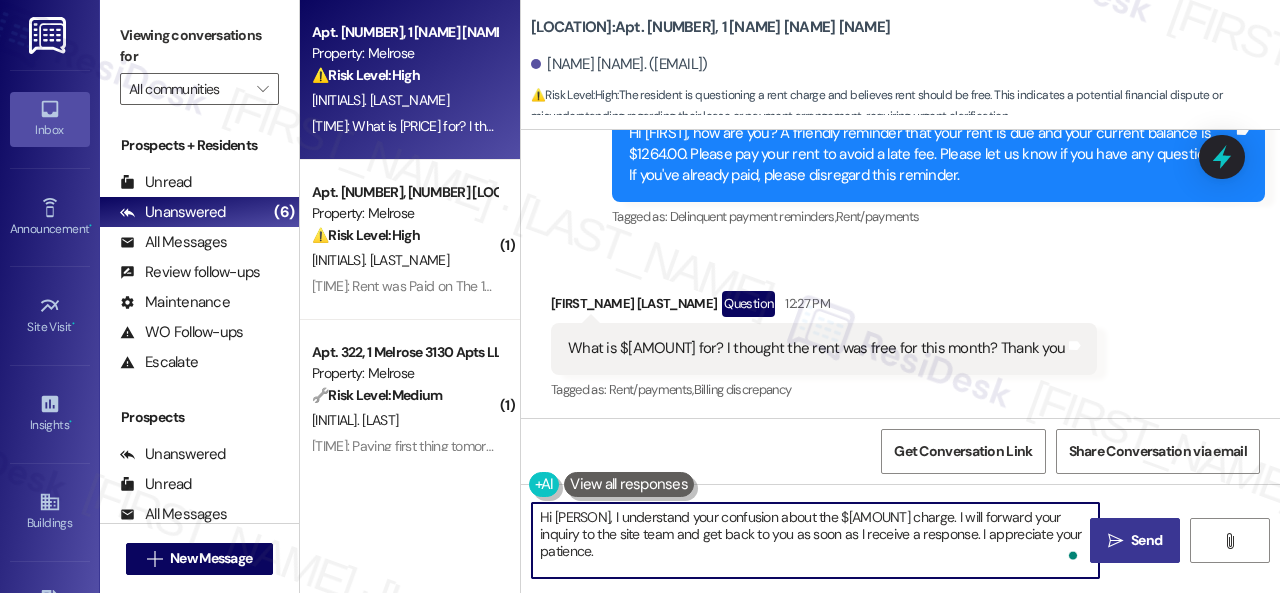 type on "Hi [PERSON], I understand your confusion about the $[AMOUNT] charge. I will forward your inquiry to the site team and get back to you as soon as I receive a response. I appreciate your patience." 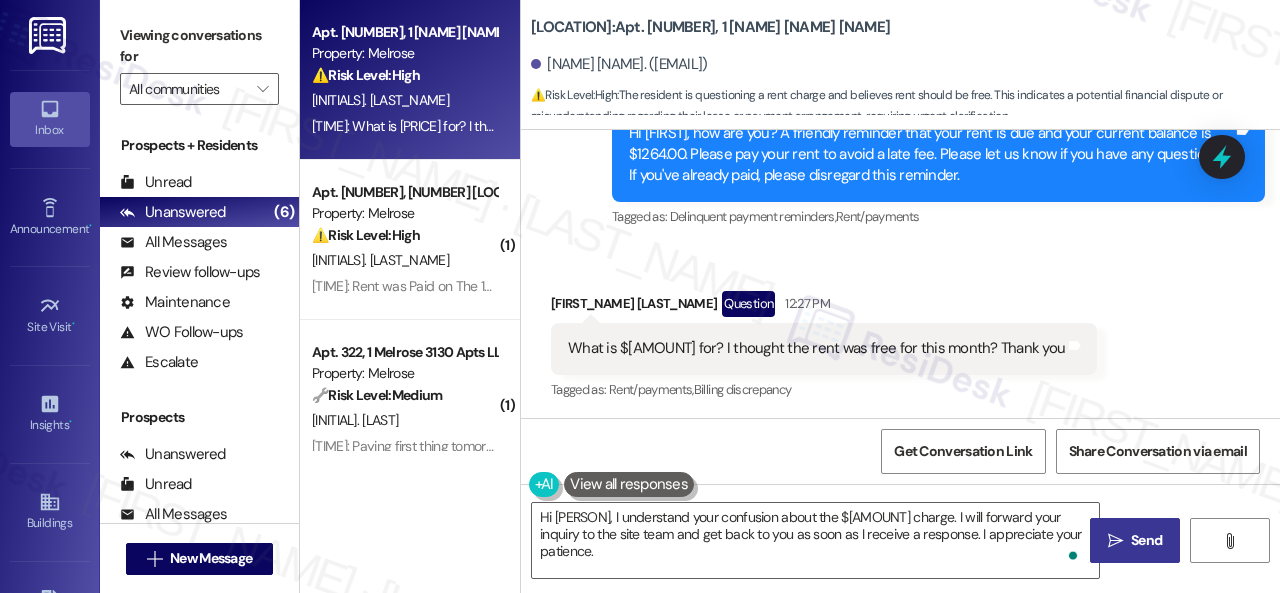 click on "Send" at bounding box center [1146, 540] 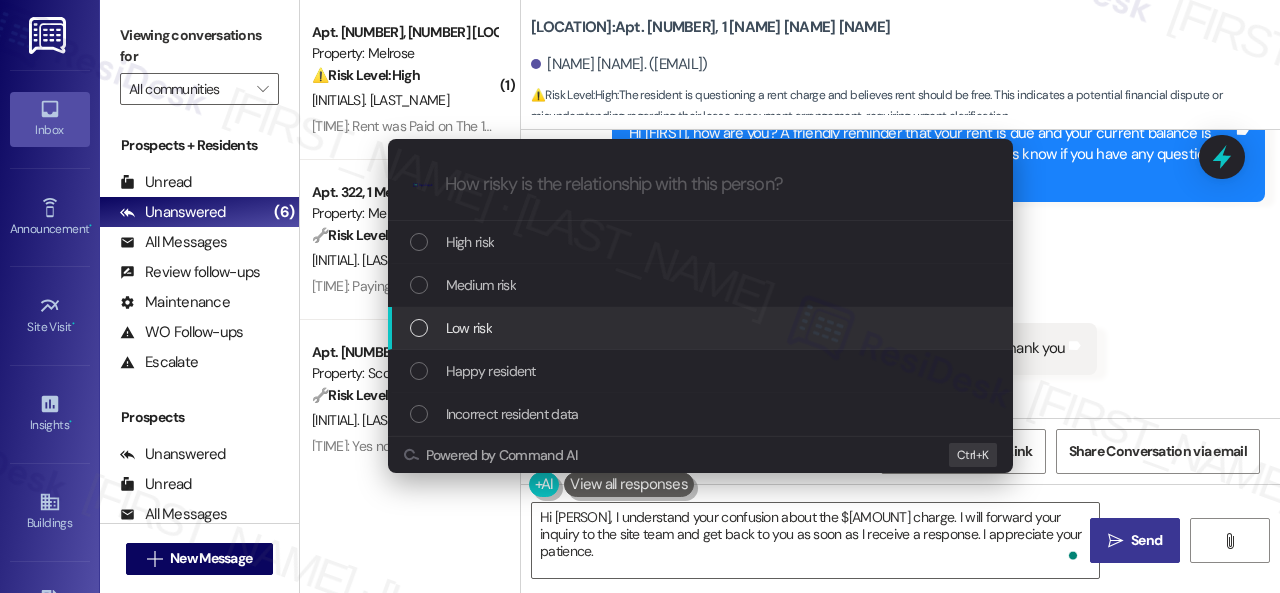 click on "Low risk" at bounding box center [469, 328] 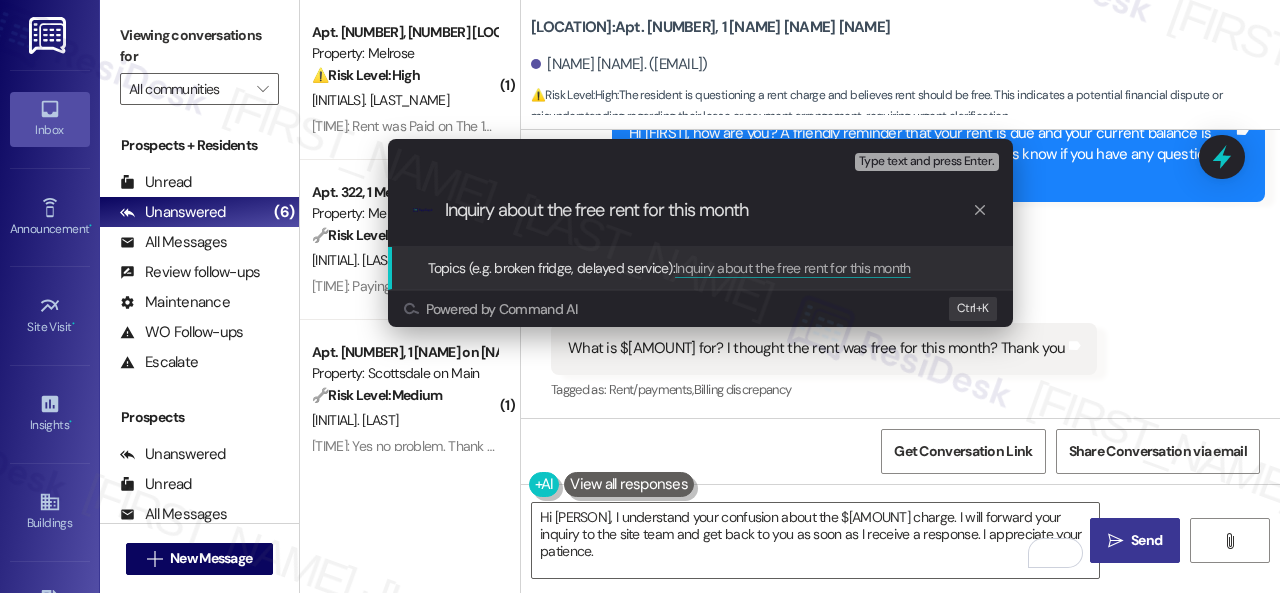 type on "Inquiry about the free rent for this month." 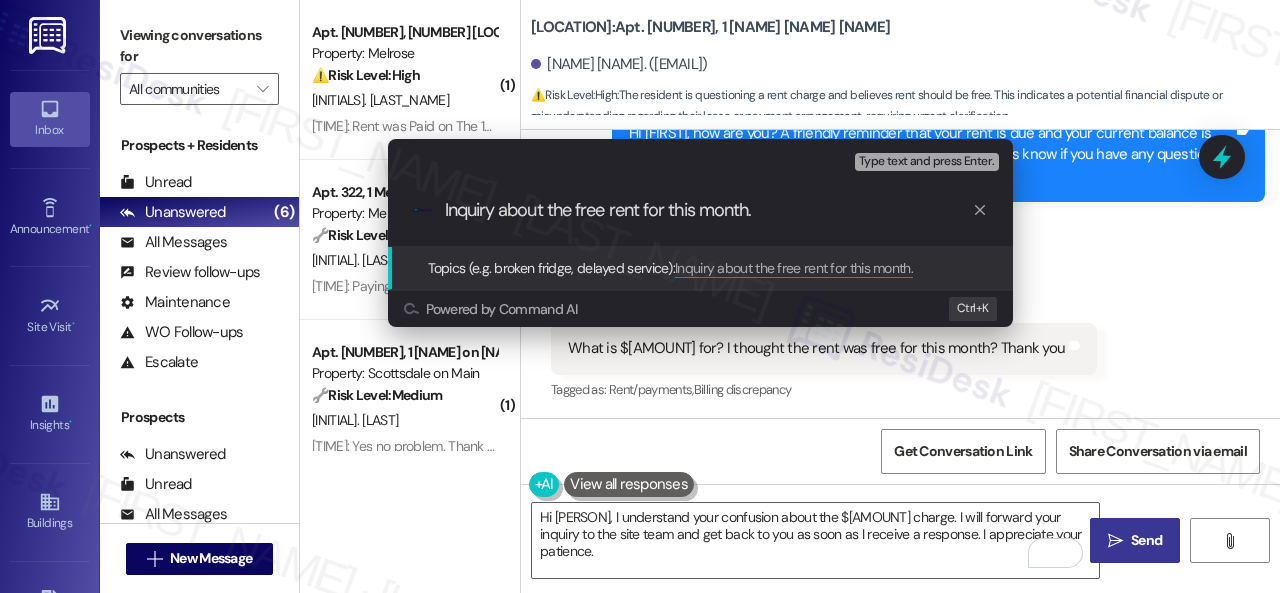 type 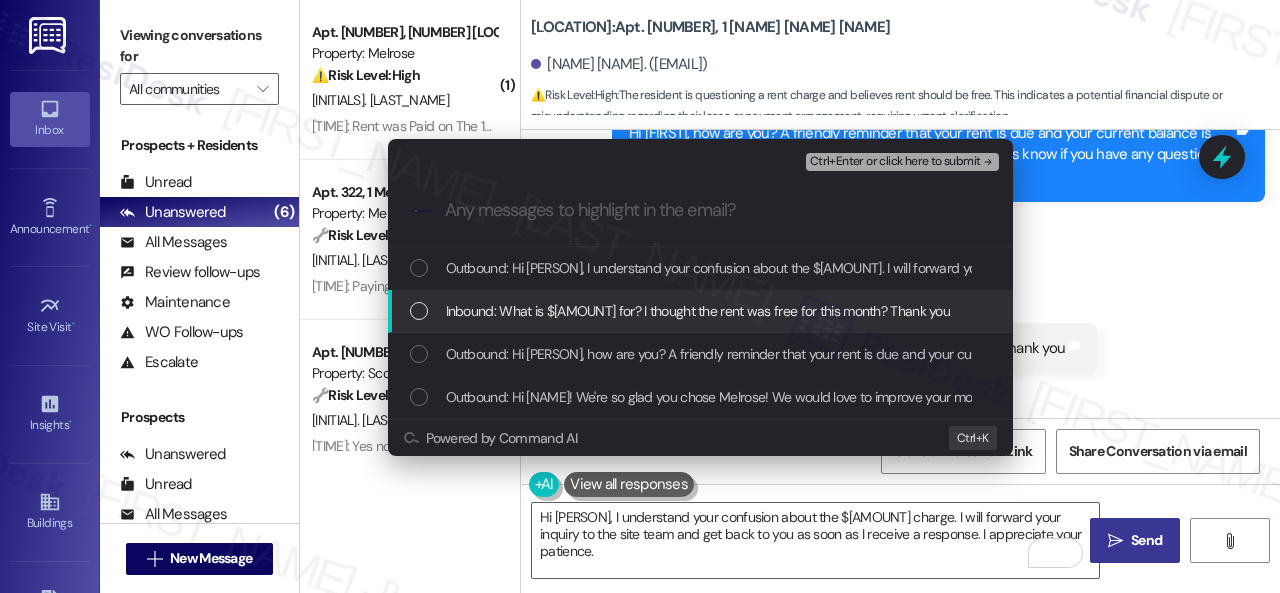 click on "Inbound: What is $[AMOUNT] for? I thought the rent was free for this month? Thank you" at bounding box center (700, 311) 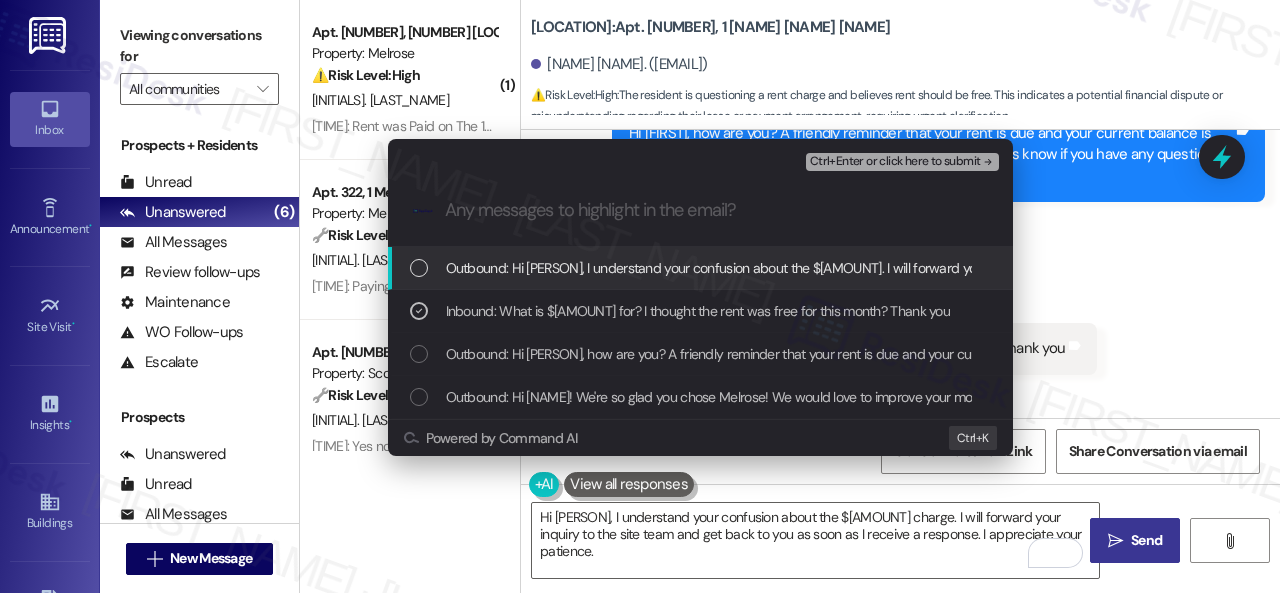 click on "Ctrl+Enter or click here to submit" at bounding box center [895, 162] 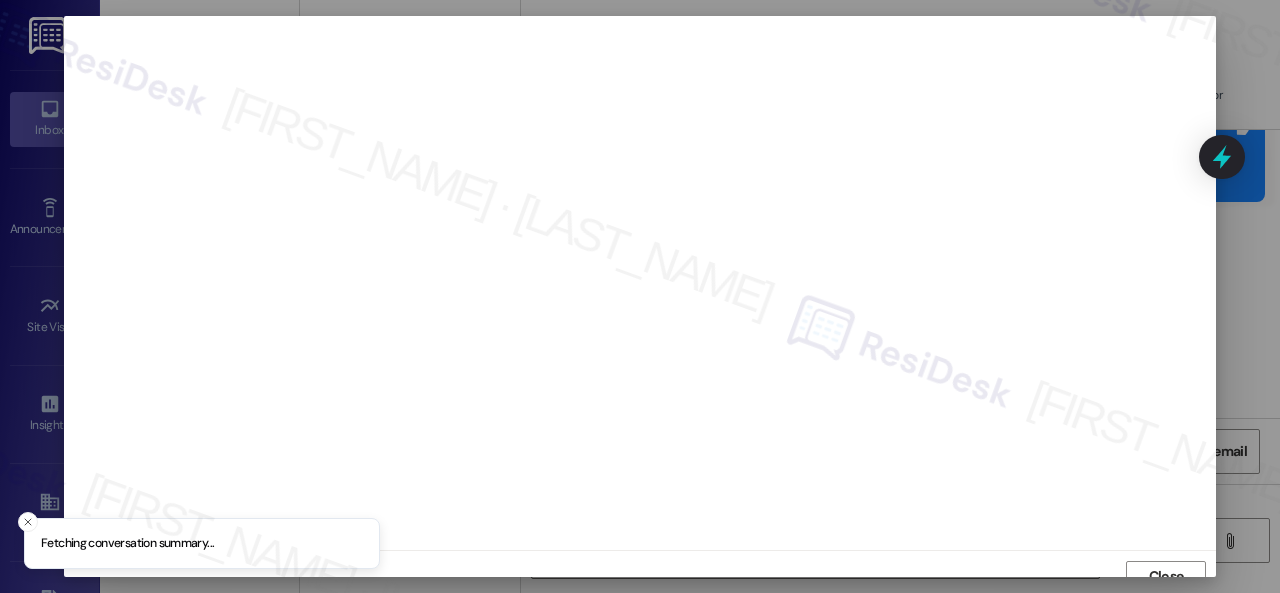 scroll, scrollTop: 15, scrollLeft: 0, axis: vertical 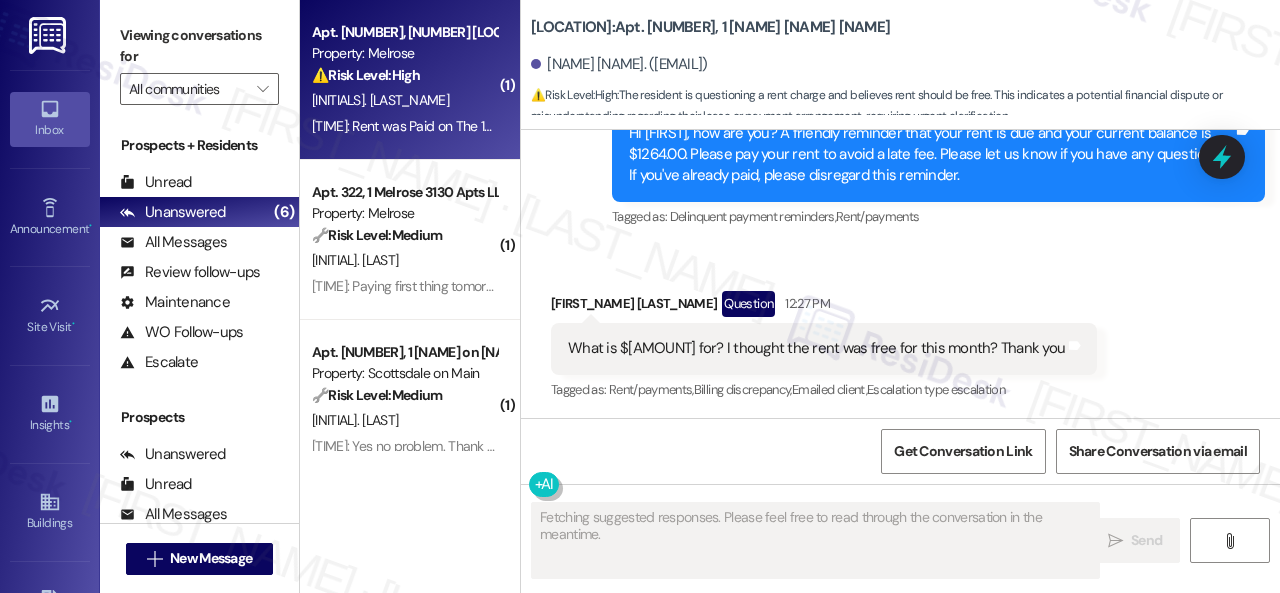 click on "[INITIALS]. [LAST_NAME]" at bounding box center [404, 100] 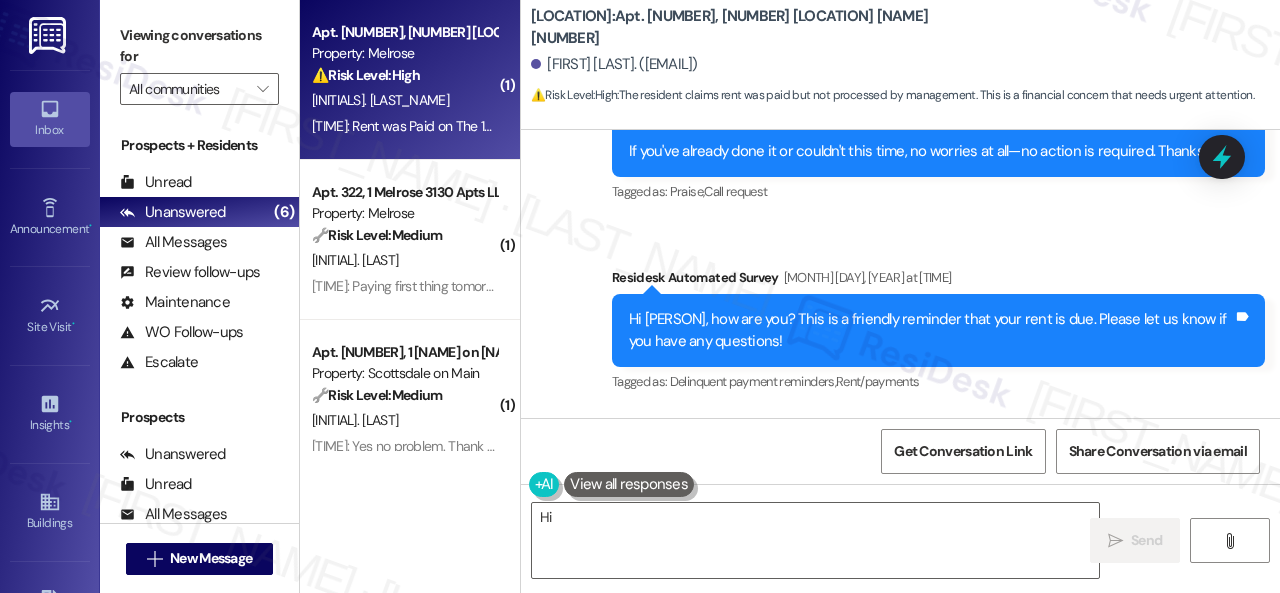 scroll, scrollTop: 9804, scrollLeft: 0, axis: vertical 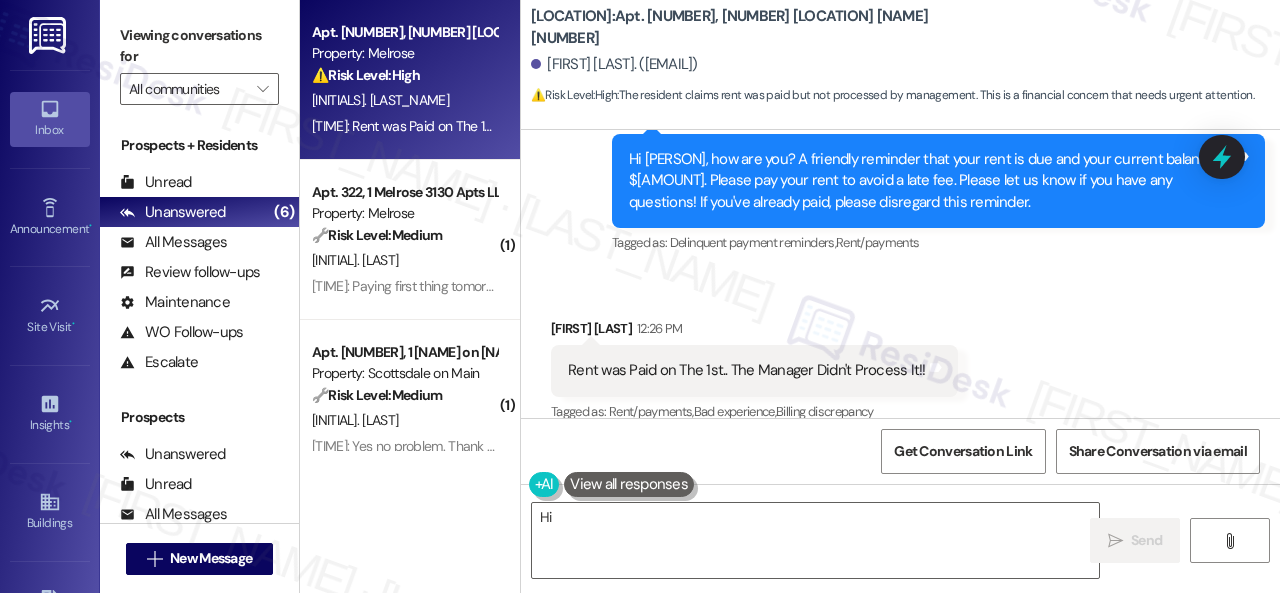 click on "Received via SMS [FIRST] [LAST] [TIME] Rent was Paid on The 1st.. The Manager Didn't Process It!! Tags and notes Tagged as:   Rent/payments ,  Click to highlight conversations about Rent/payments Bad experience ,  Click to highlight conversations about Bad experience Billing discrepancy Click to highlight conversations about Billing discrepancy" at bounding box center (900, 357) 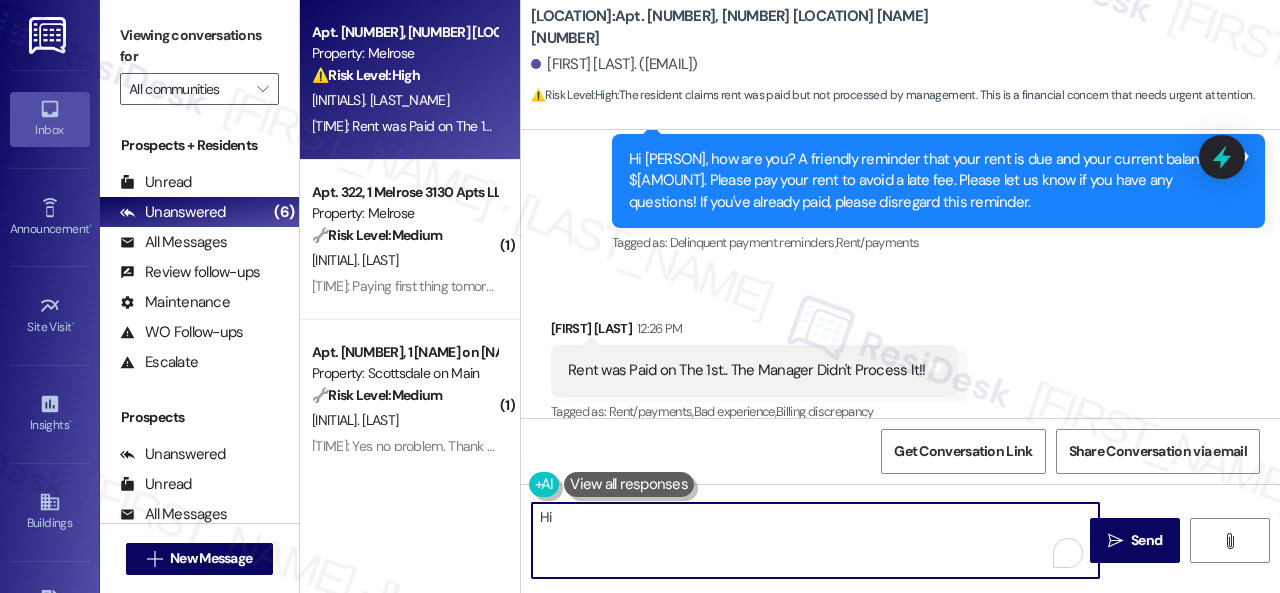 drag, startPoint x: 532, startPoint y: 515, endPoint x: 975, endPoint y: 547, distance: 444.15427 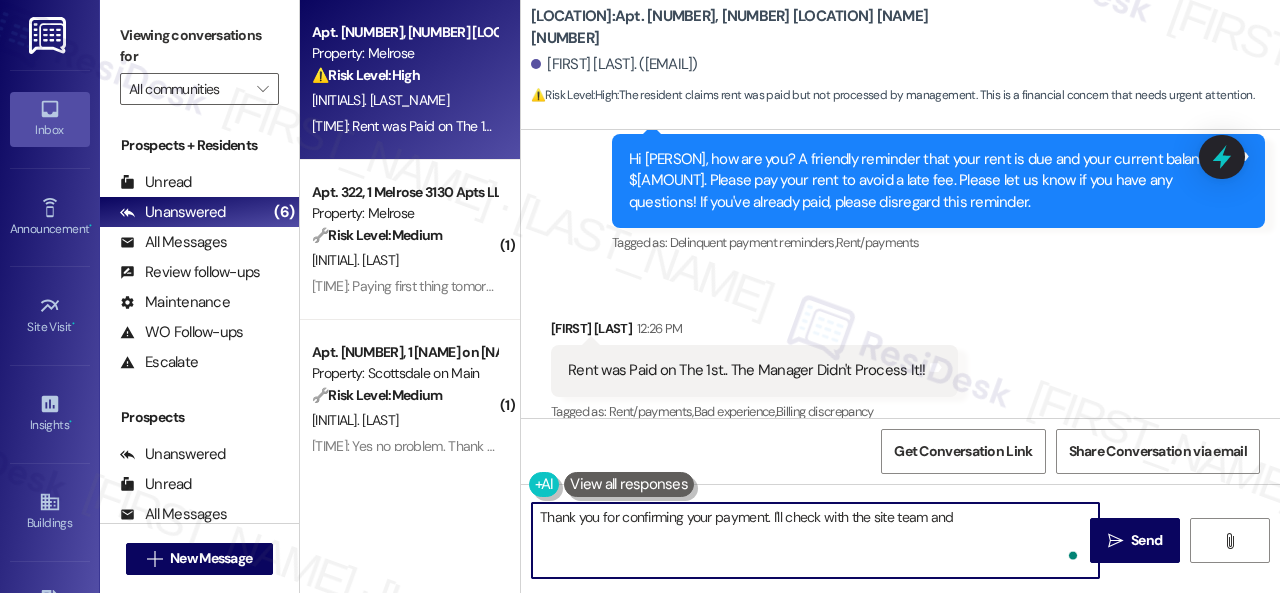paste on "get back to you as soon as I receive a response. I appreciate your patience." 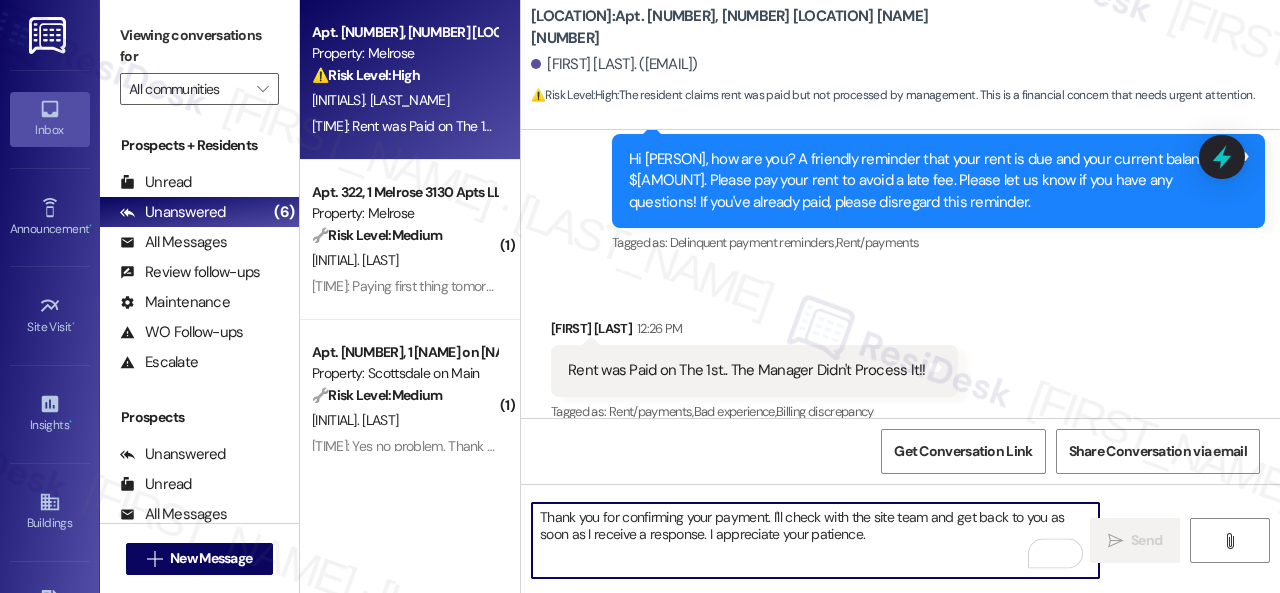 type 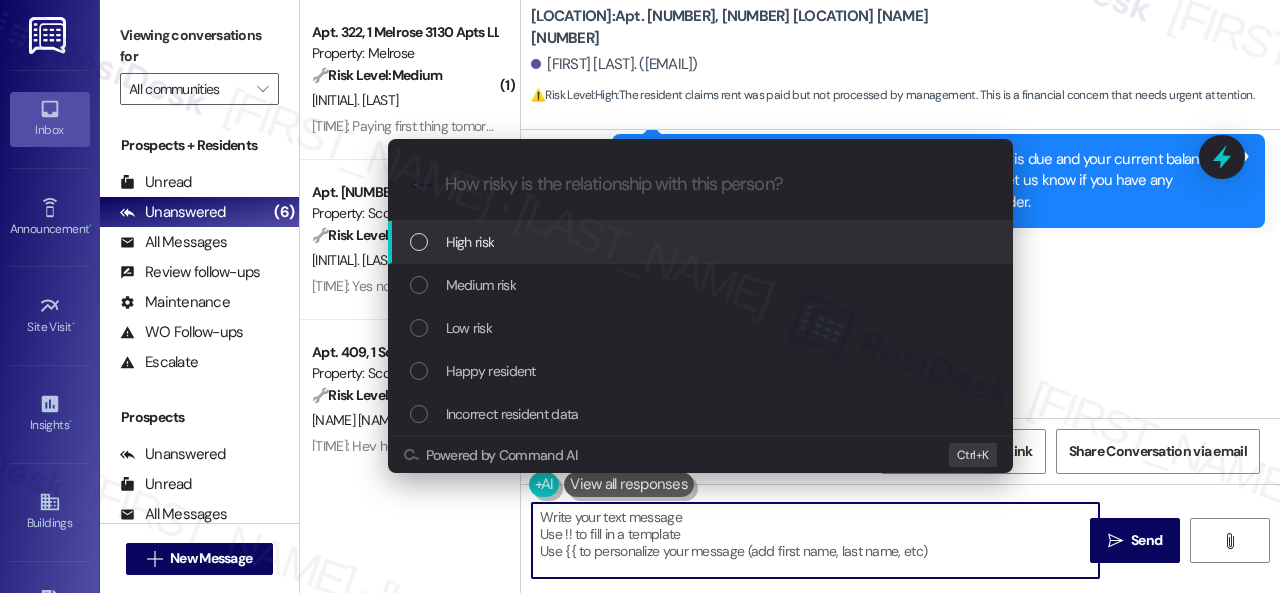 click on "Low risk" at bounding box center (702, 328) 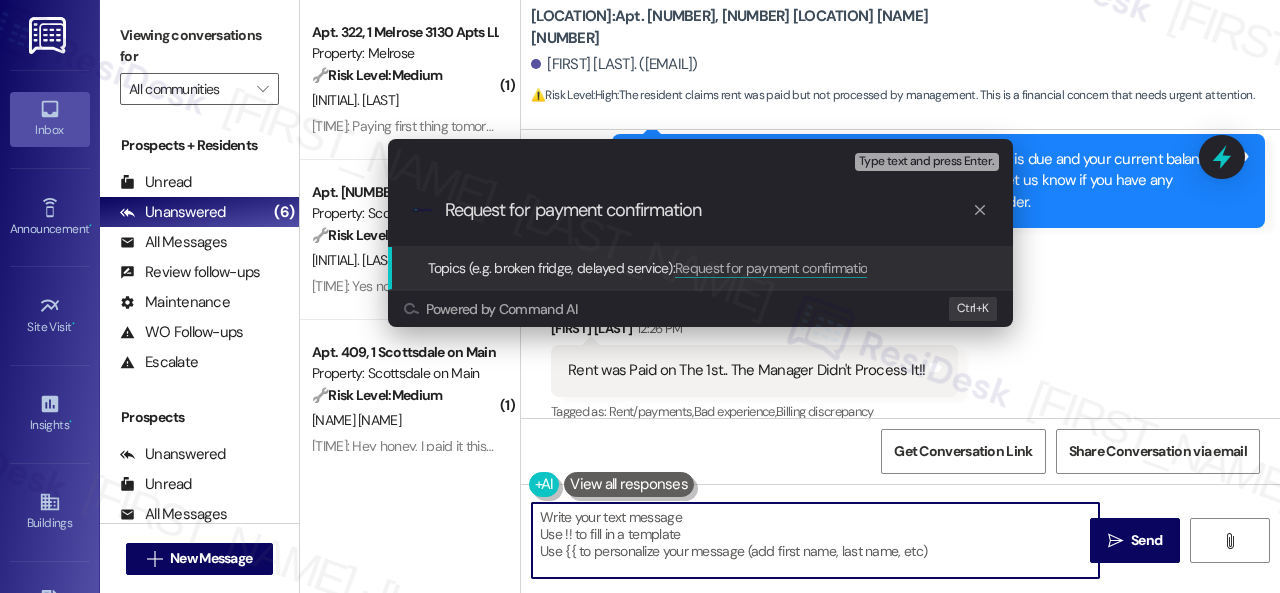 type on "Request for payment confirmation." 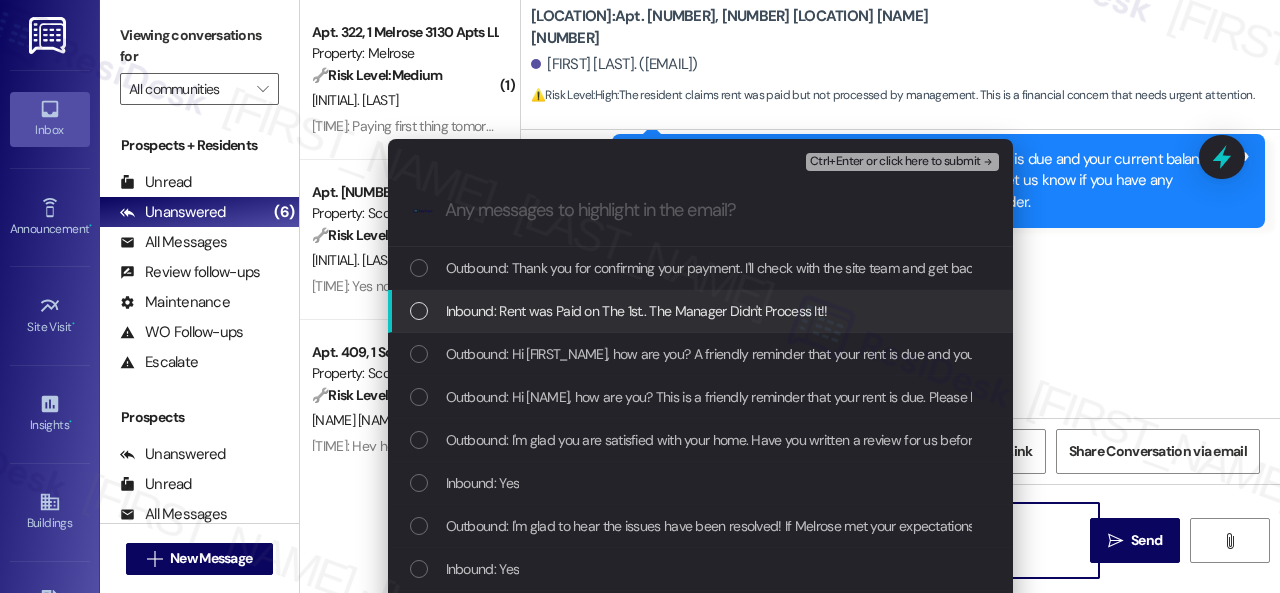 click on "Inbound: Rent was Paid on The 1st.. The Manager Didn't Process It!!" at bounding box center [637, 311] 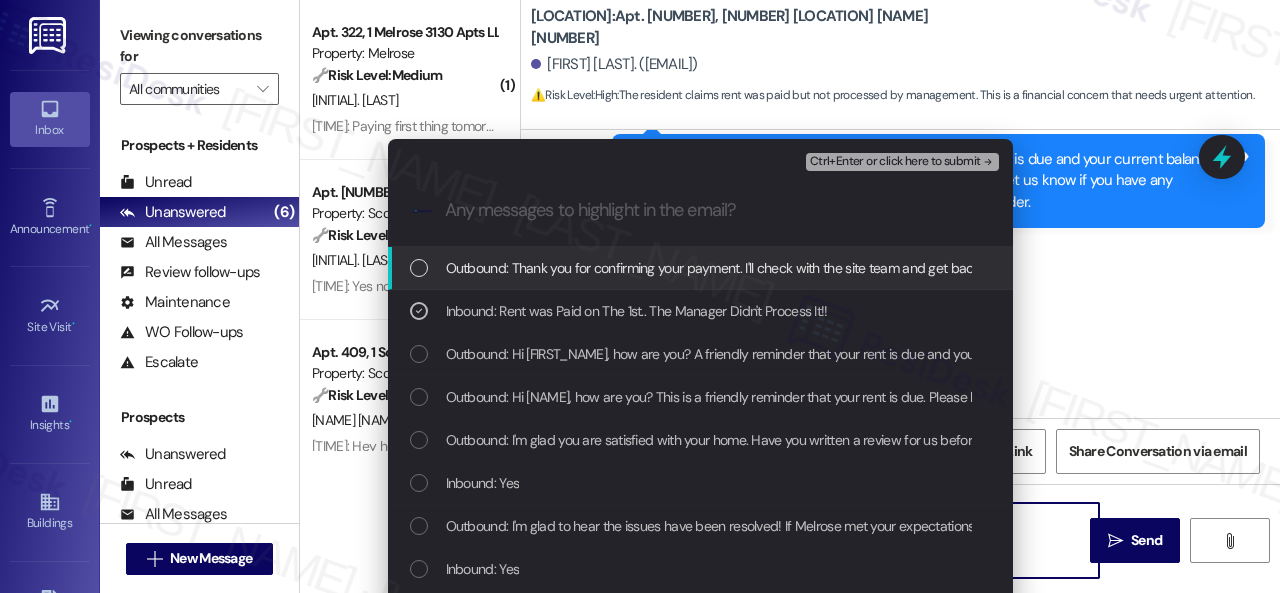click on "Ctrl+Enter or click here to submit" at bounding box center [895, 162] 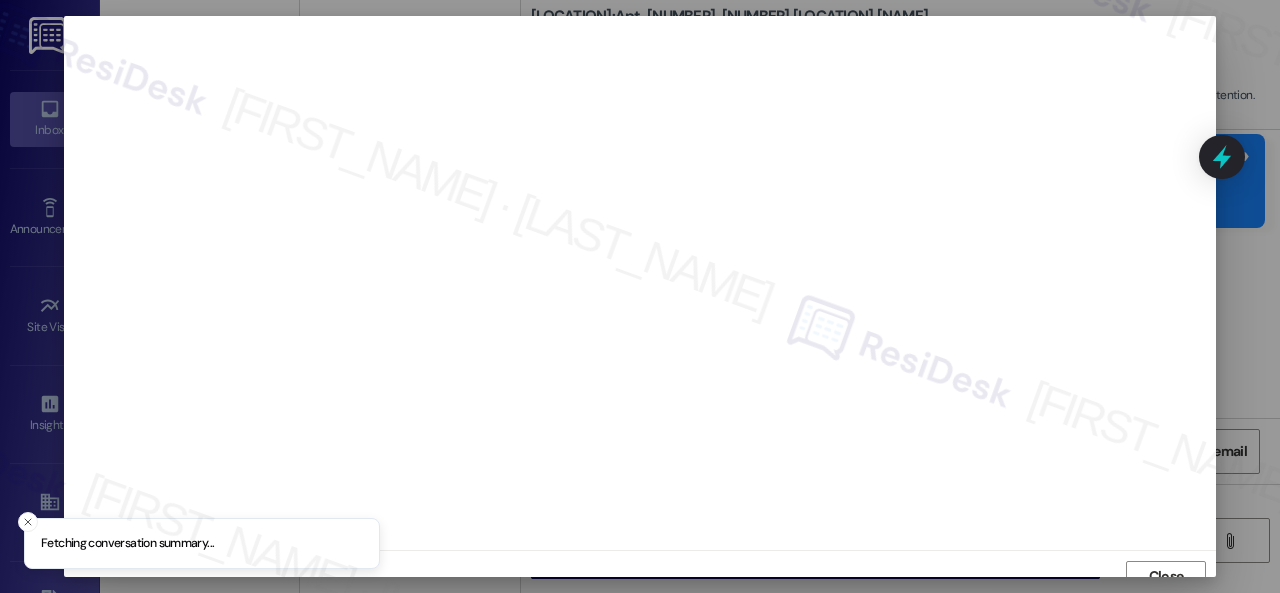 scroll, scrollTop: 15, scrollLeft: 0, axis: vertical 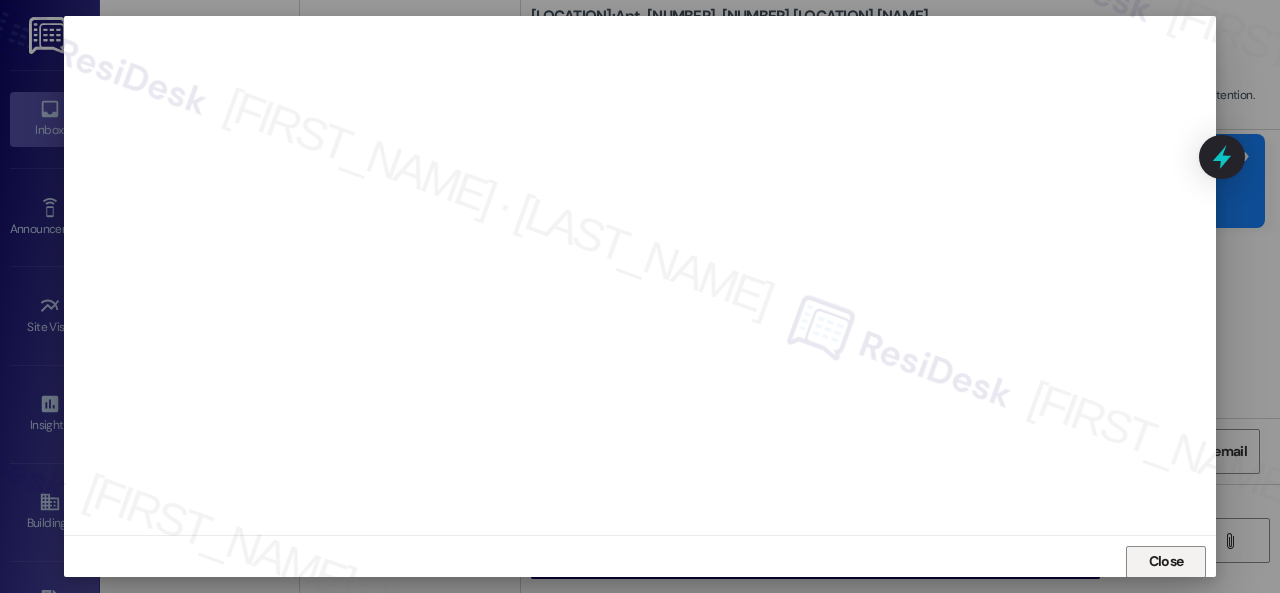 click on "Close" at bounding box center [1166, 562] 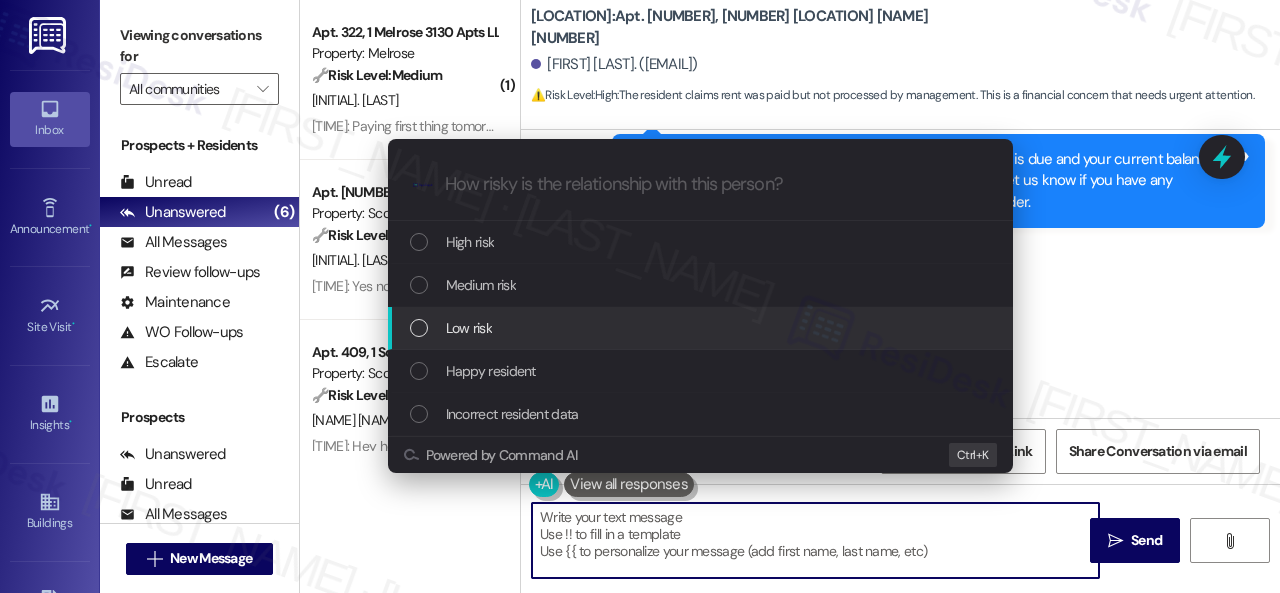 click on "Low risk" at bounding box center [469, 328] 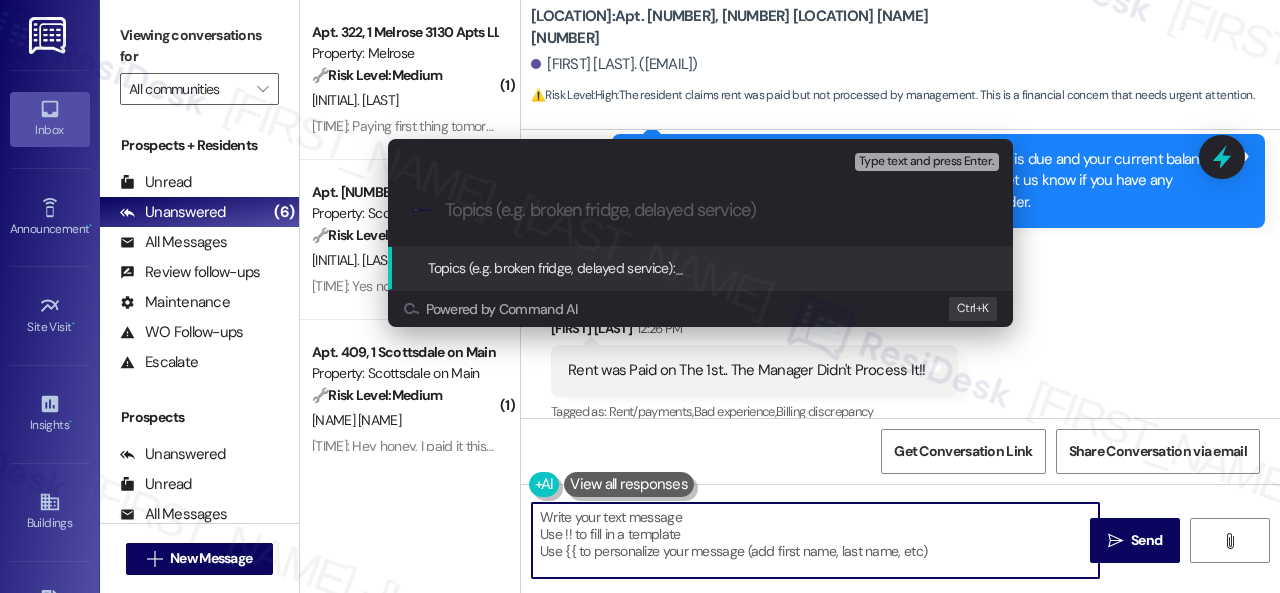paste on "Request for payment confirmation." 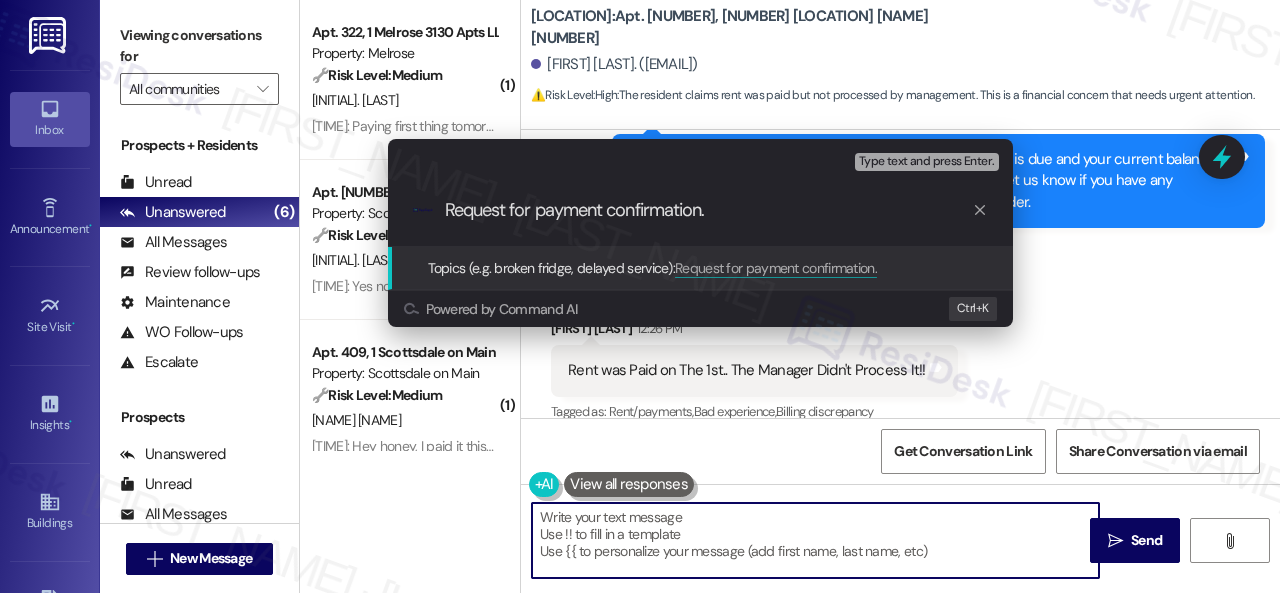 type 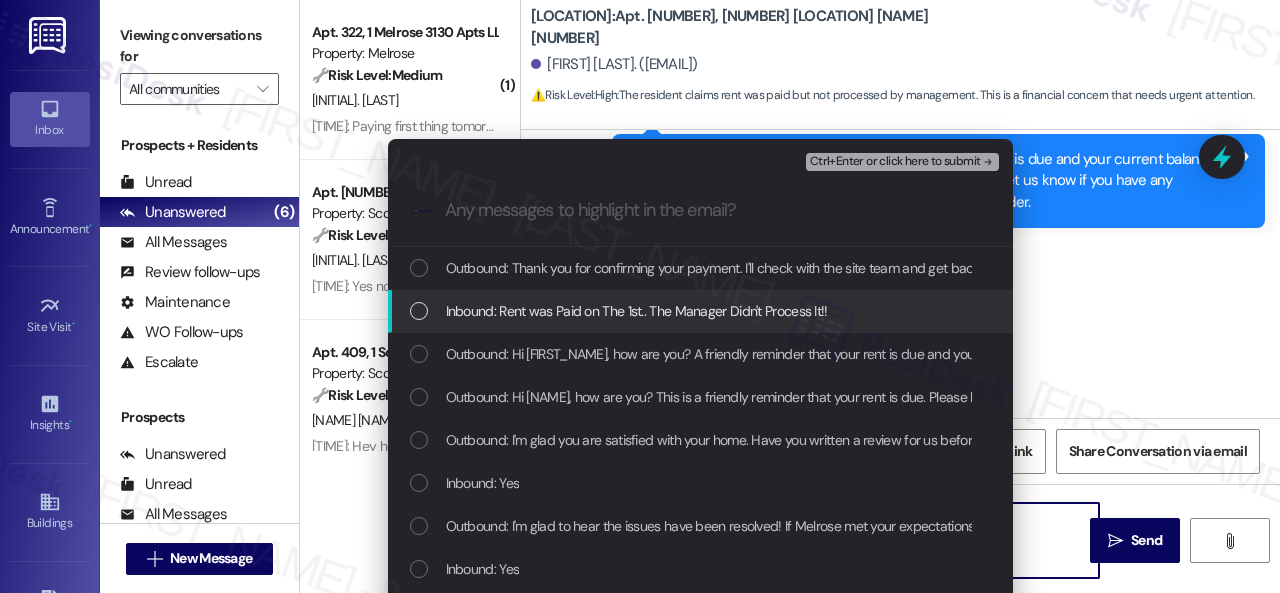click on "Inbound: Rent was Paid on The 1st.. The Manager Didn't Process It!!" at bounding box center [637, 311] 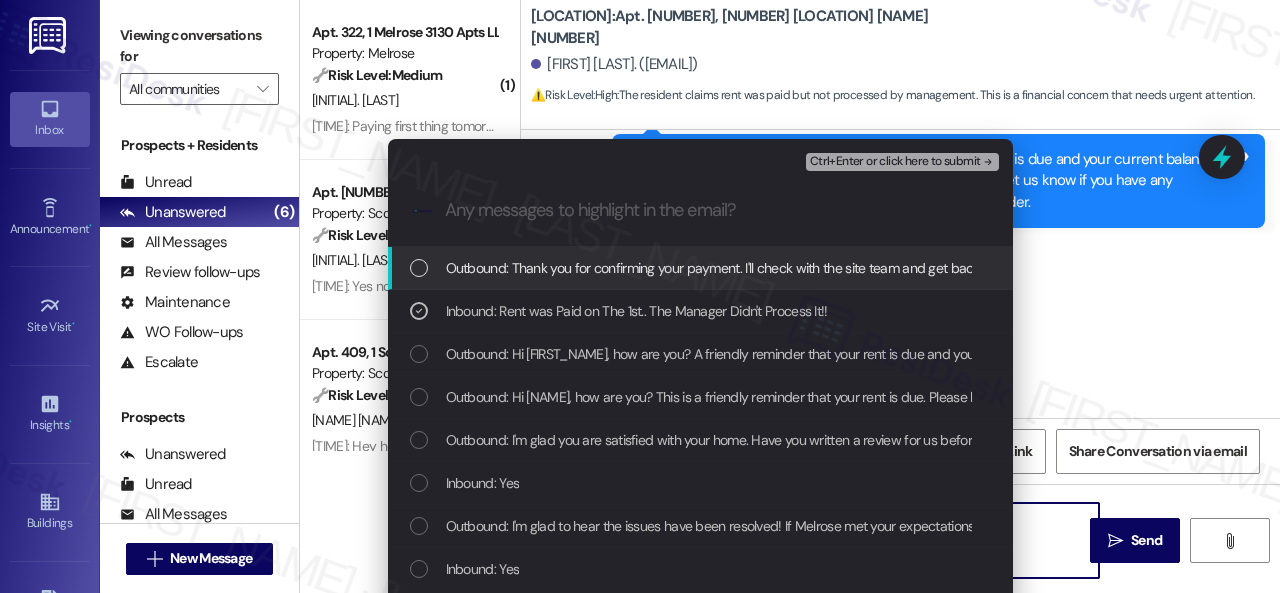 click on "Ctrl+Enter or click here to submit" at bounding box center (895, 162) 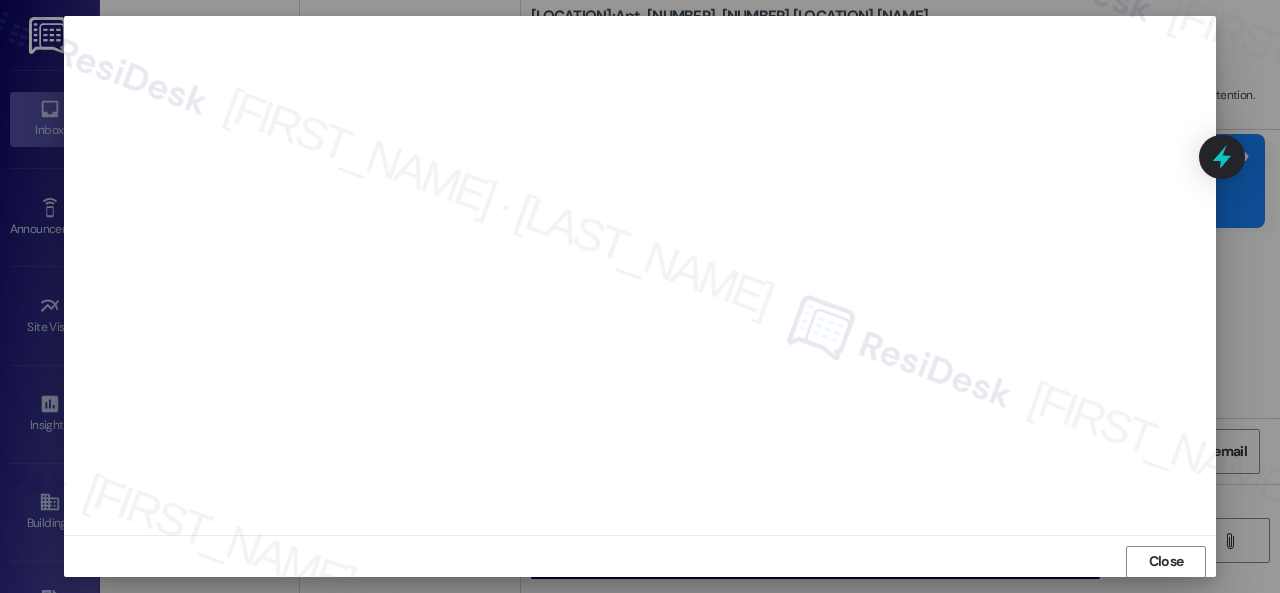 scroll, scrollTop: 25, scrollLeft: 0, axis: vertical 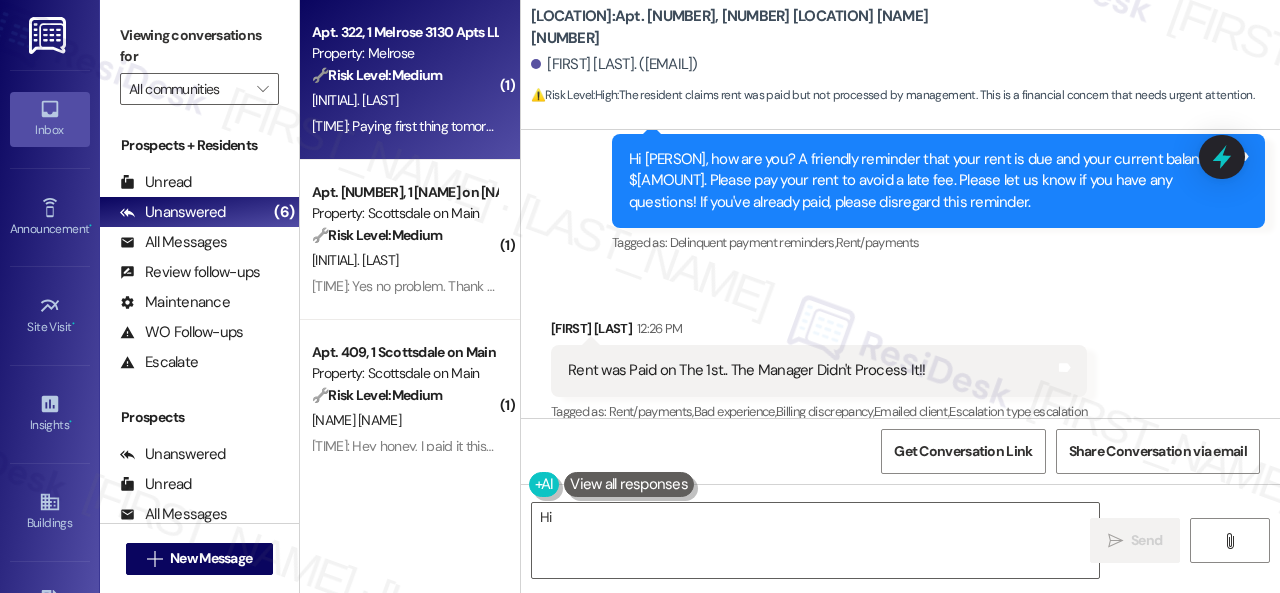 click on "[INITIAL]. [LAST]" at bounding box center [404, 100] 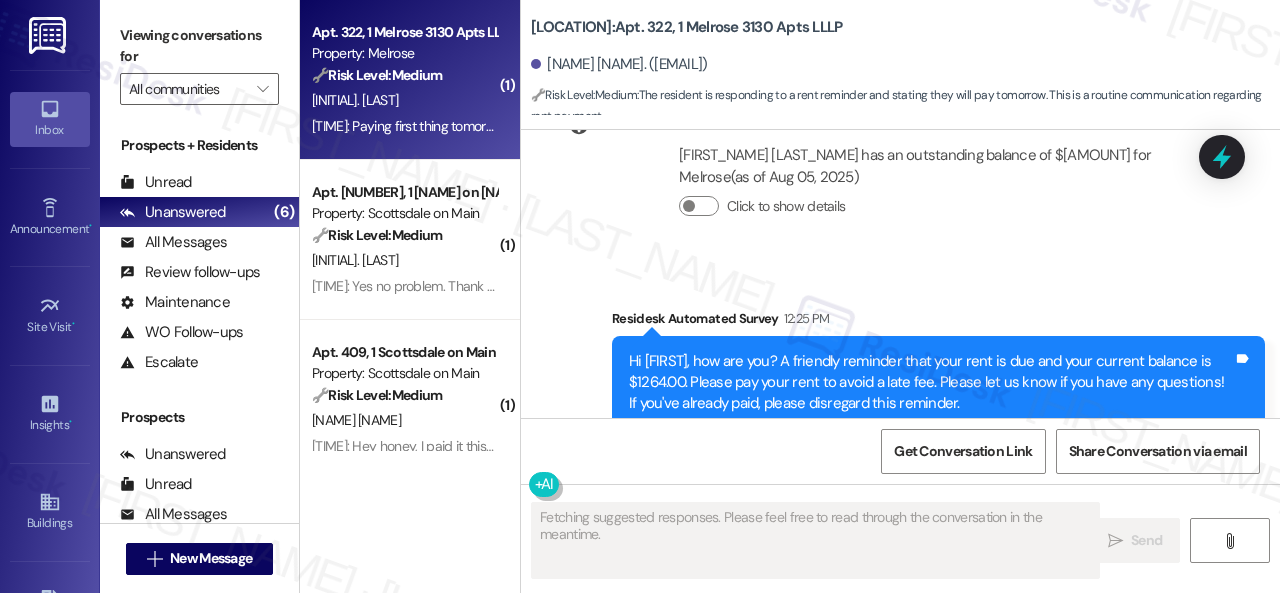 scroll, scrollTop: 5911, scrollLeft: 0, axis: vertical 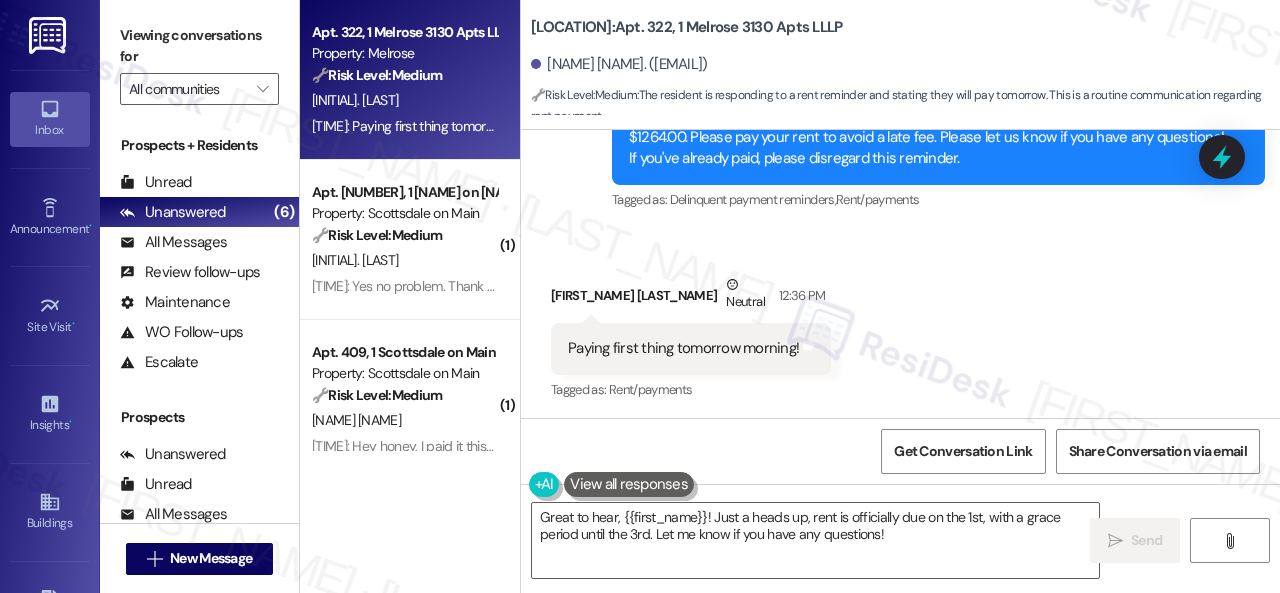 drag, startPoint x: 920, startPoint y: 531, endPoint x: 420, endPoint y: 469, distance: 503.82935 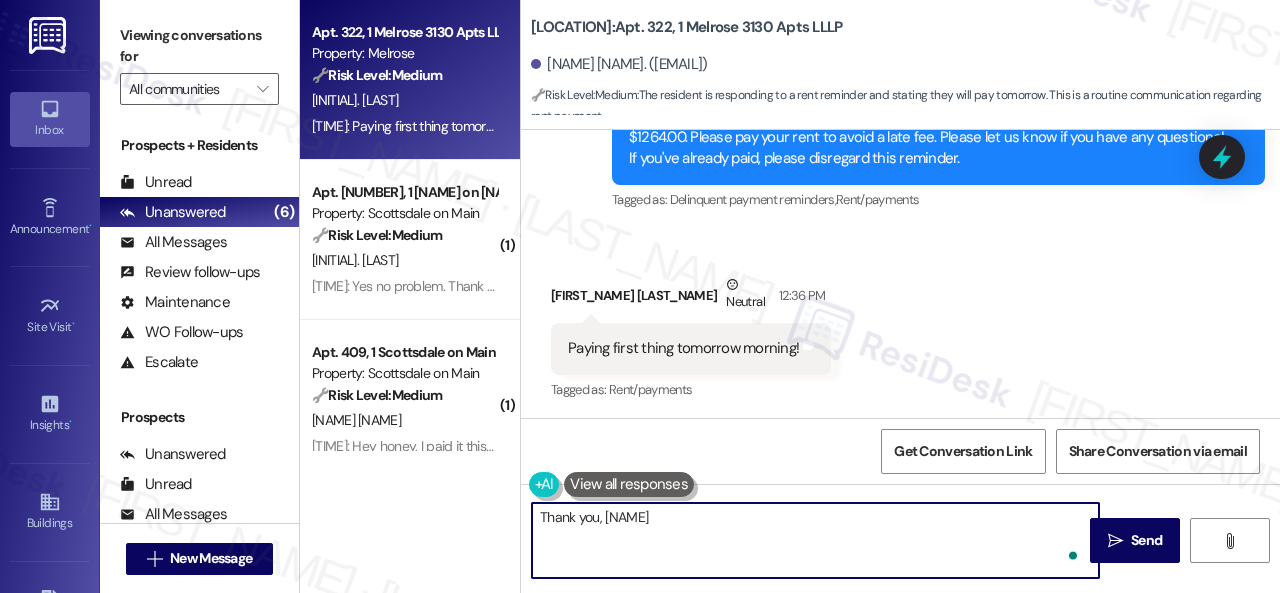 type on "Thank you, [FIRST]!" 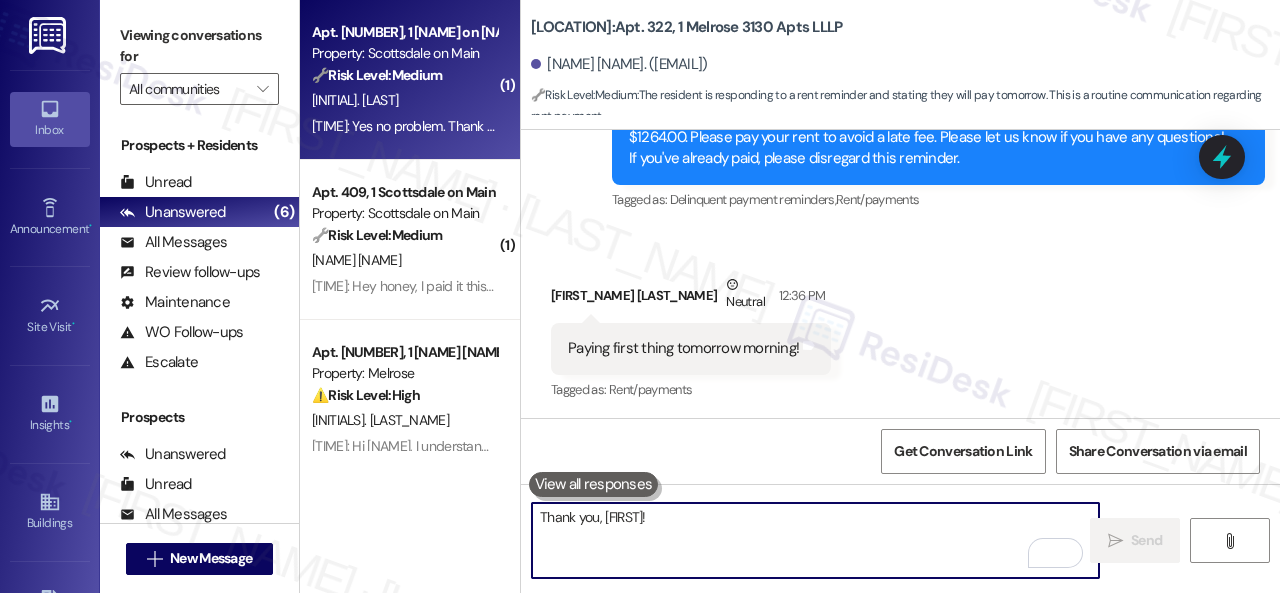 type 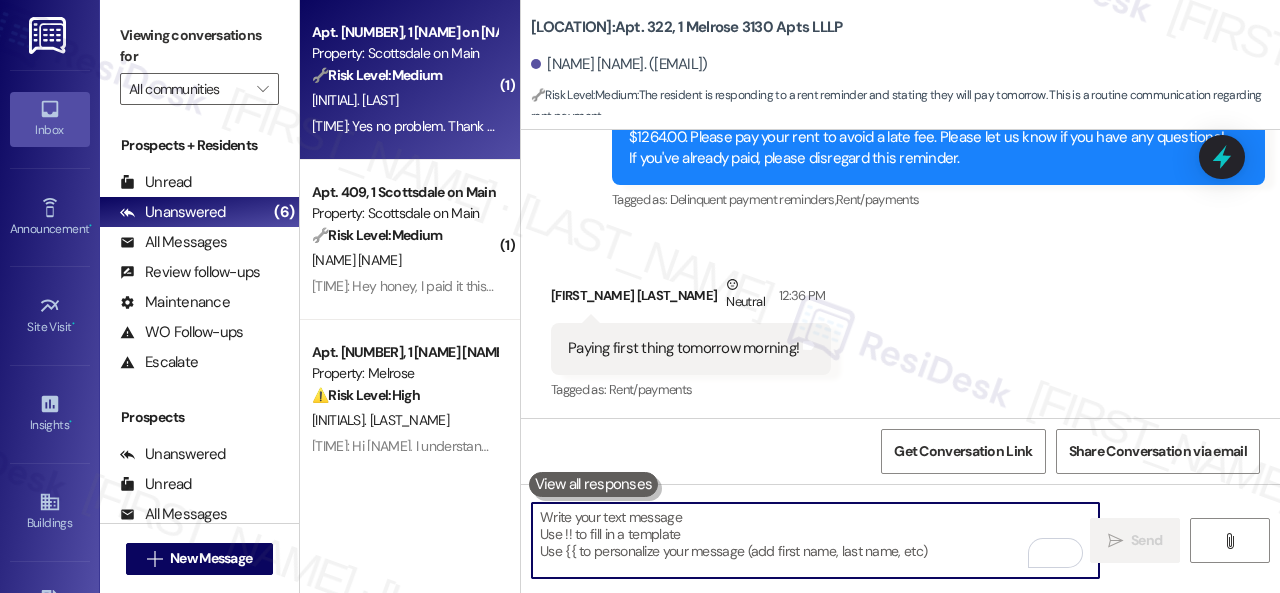 click on "[INITIAL]. [LAST]" at bounding box center (404, 100) 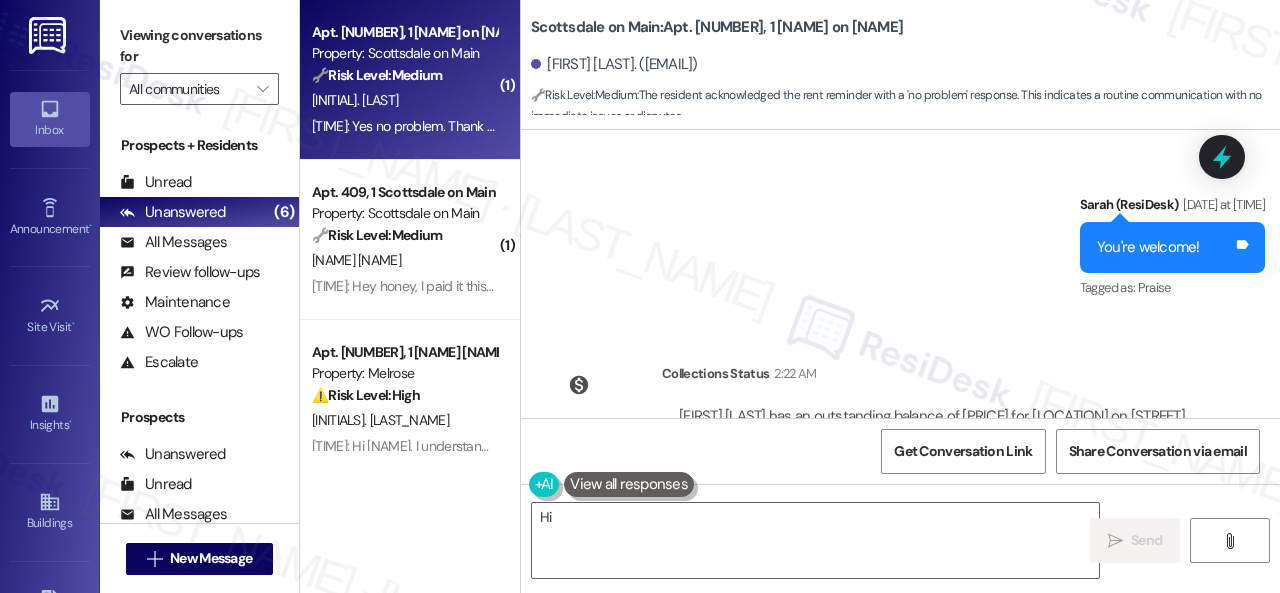 scroll, scrollTop: 2838, scrollLeft: 0, axis: vertical 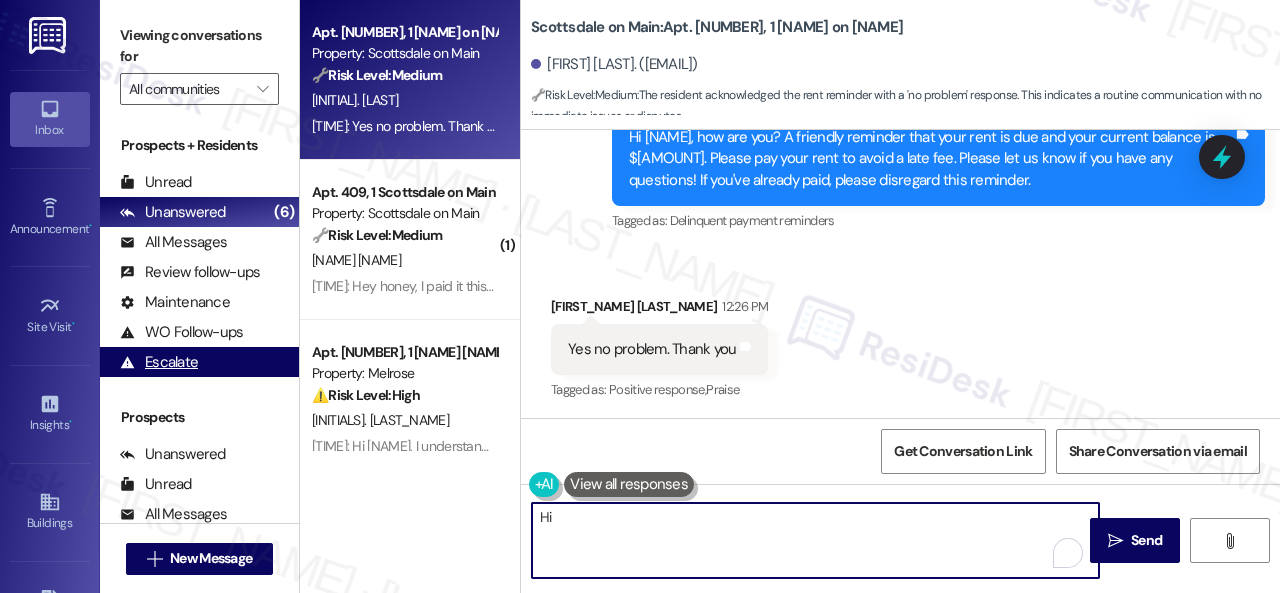 drag, startPoint x: 780, startPoint y: 547, endPoint x: 240, endPoint y: 366, distance: 569.527 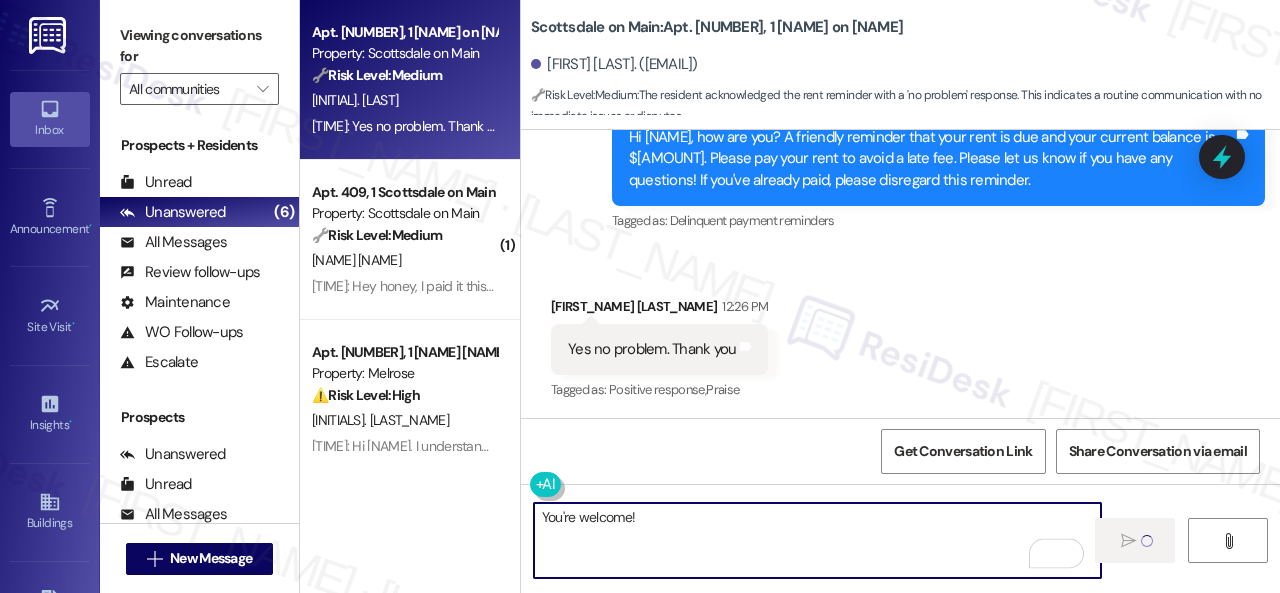 type on "You're welcome!" 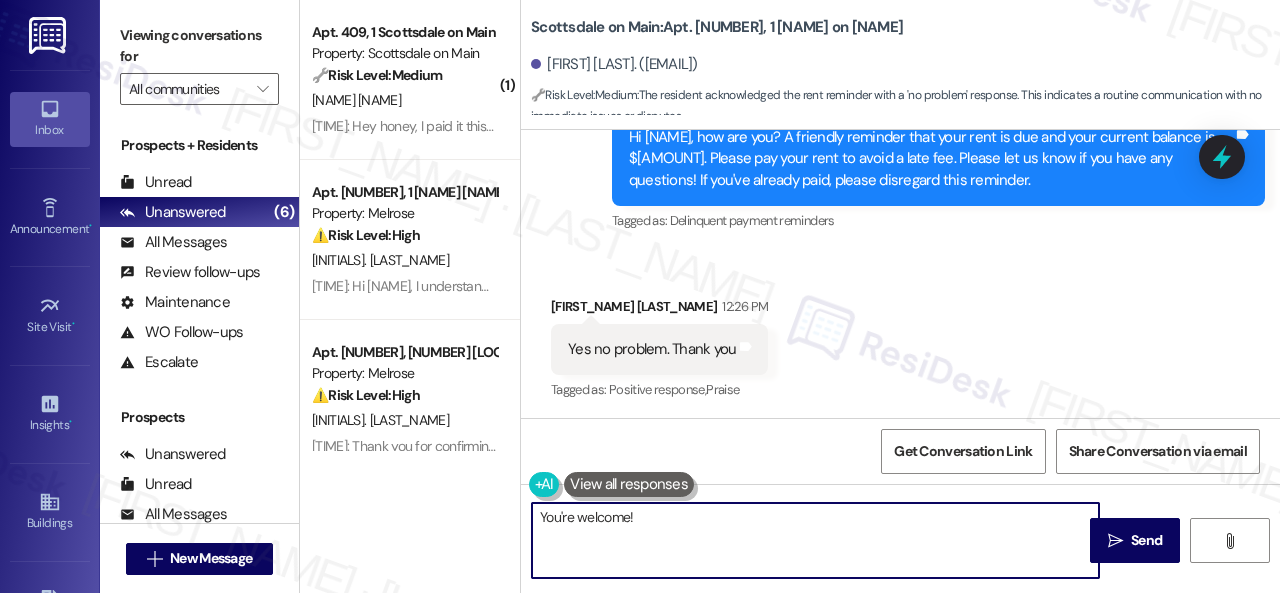 drag, startPoint x: 624, startPoint y: 265, endPoint x: 676, endPoint y: 265, distance: 52 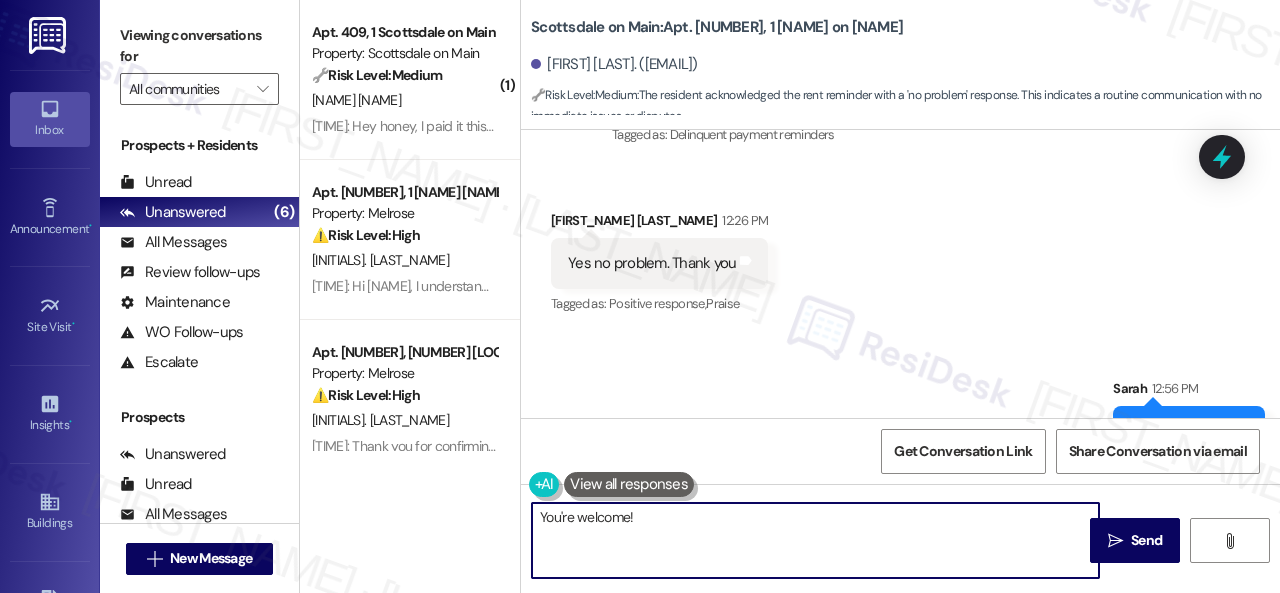 scroll, scrollTop: 2979, scrollLeft: 0, axis: vertical 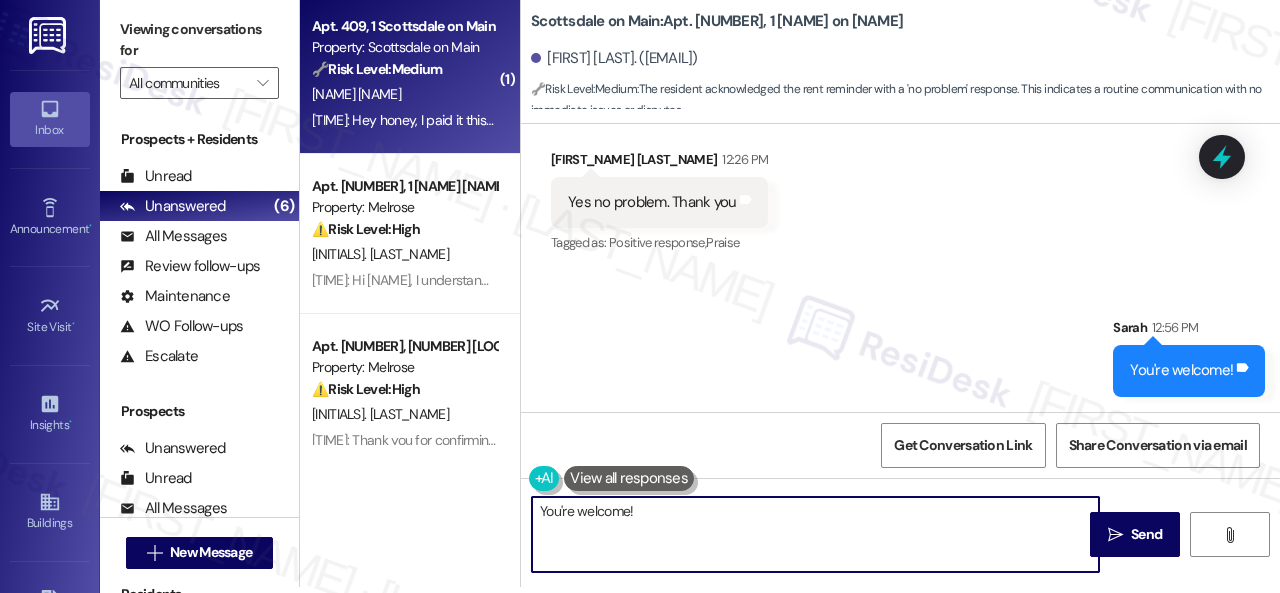 click on "[NAME] [NAME]" at bounding box center (404, 94) 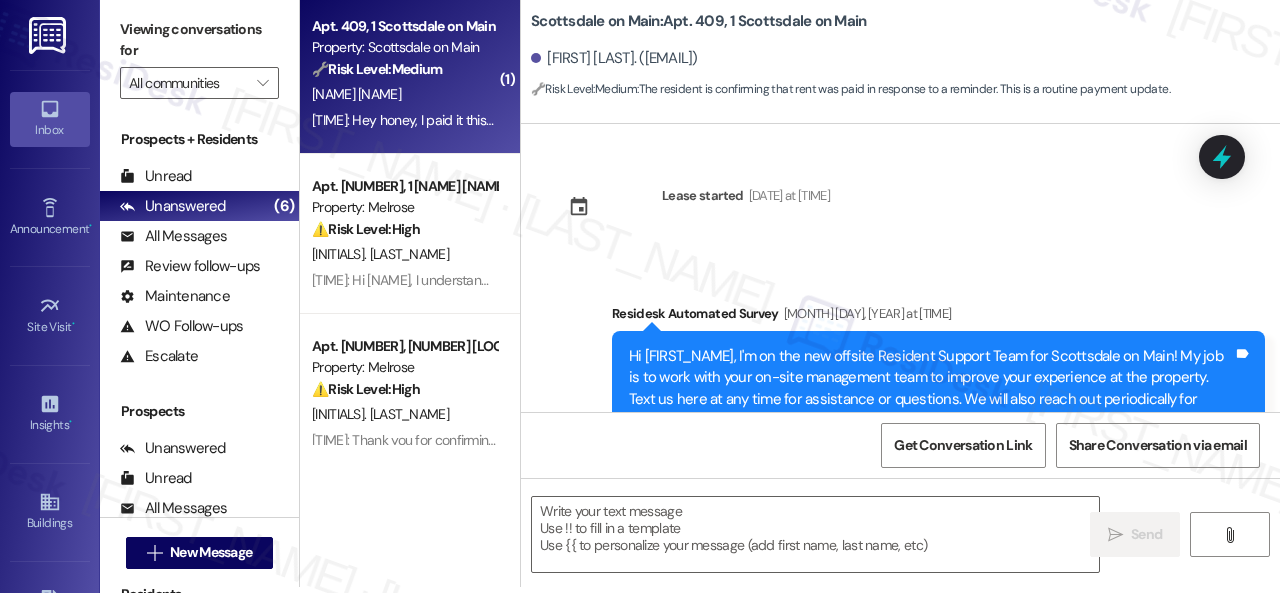scroll, scrollTop: 0, scrollLeft: 0, axis: both 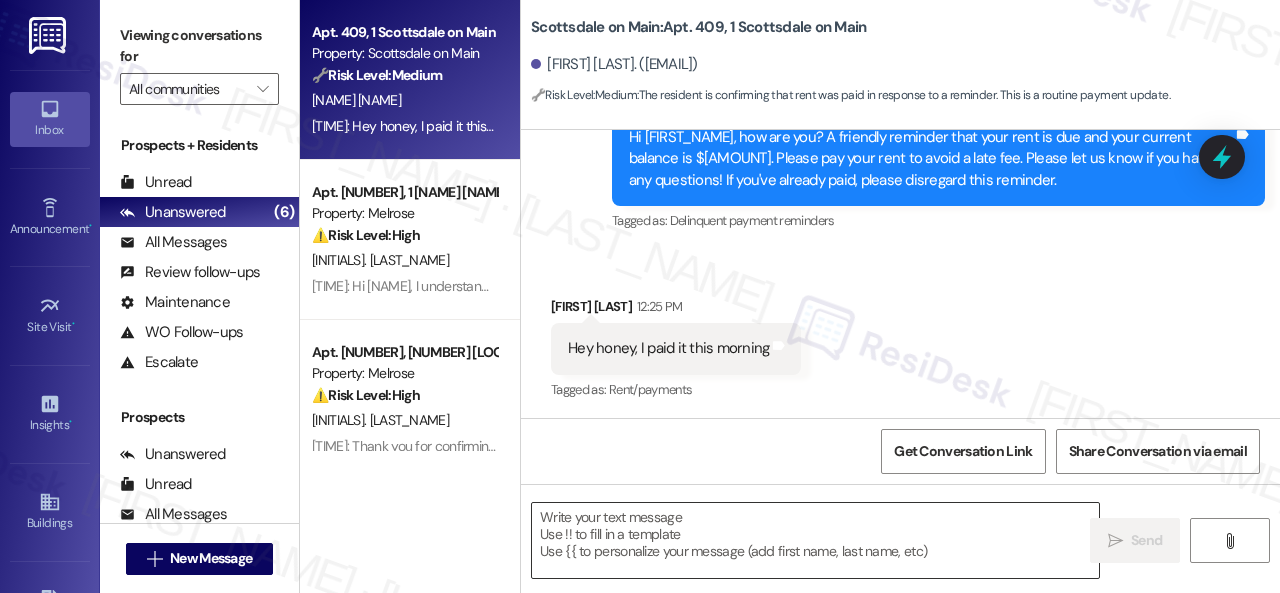 click at bounding box center [815, 540] 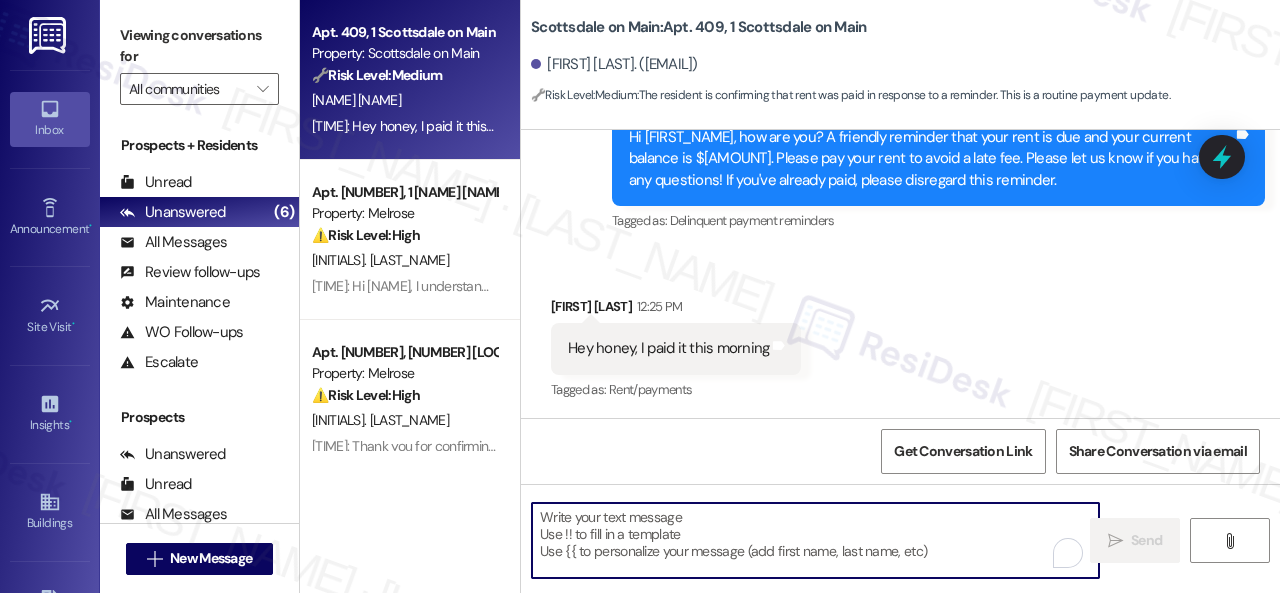 paste on "That's great to hear, [PERSON]! Thank you! Enjoy your day!" 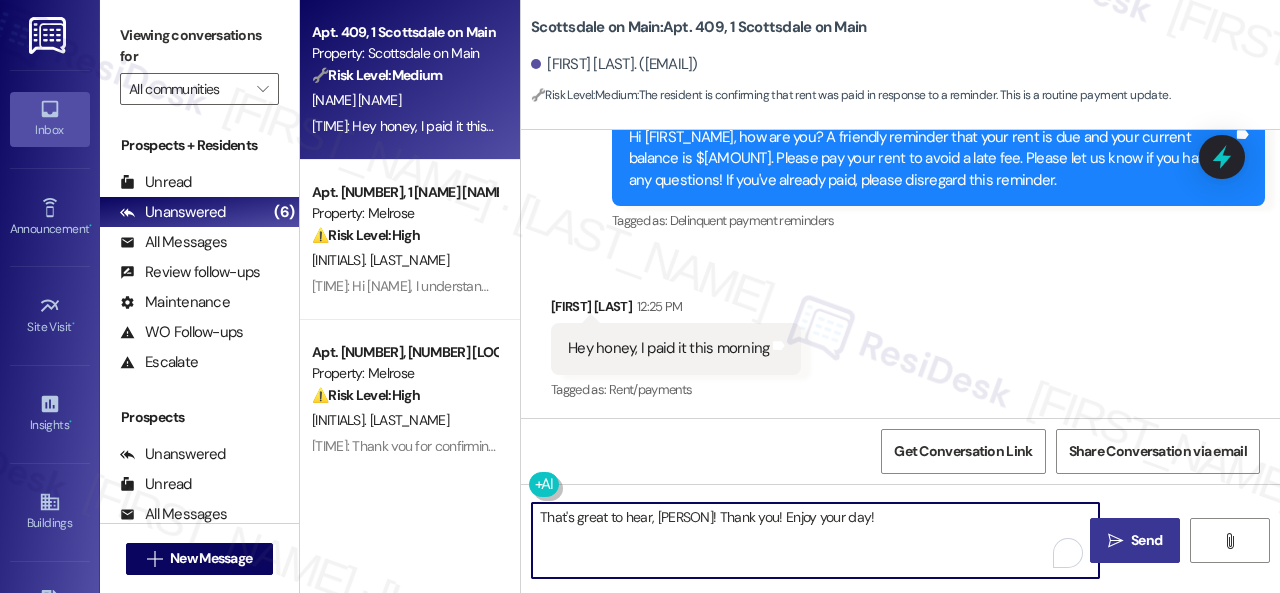 type on "That's great to hear, [PERSON]! Thank you! Enjoy your day!" 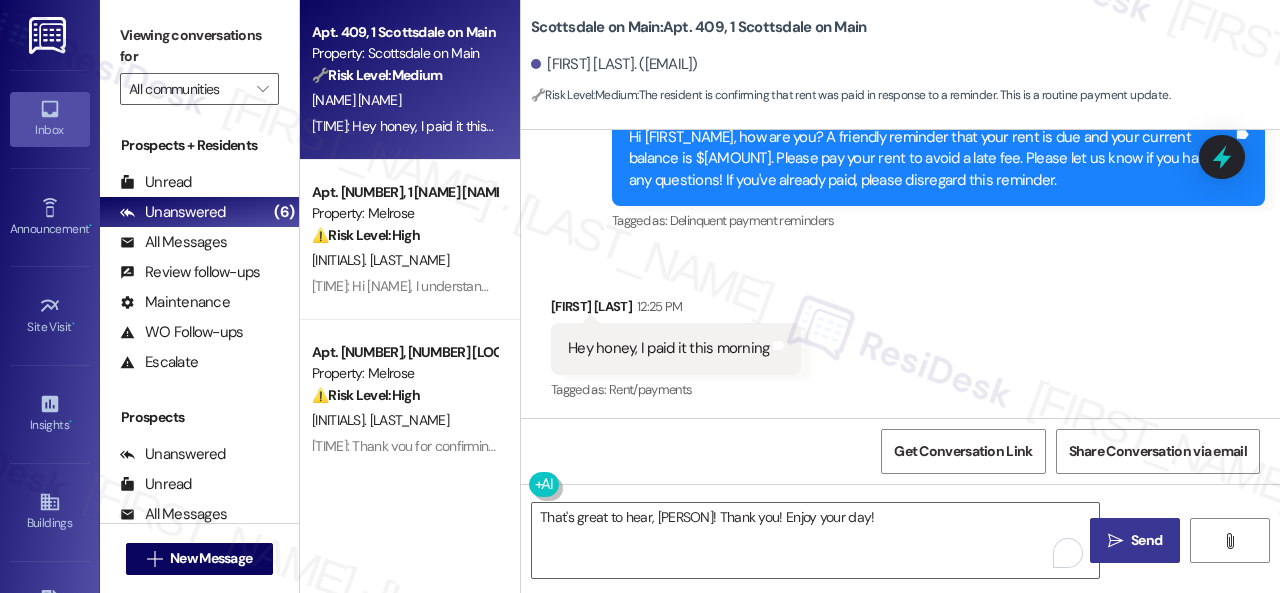 click on "Send" at bounding box center (1146, 540) 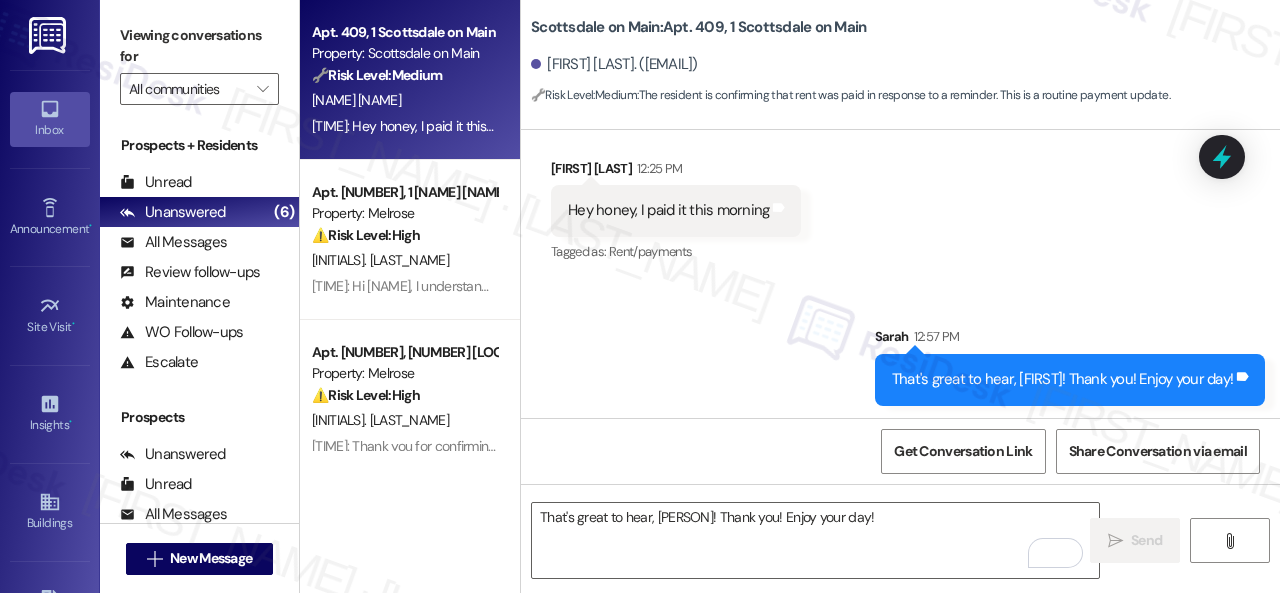scroll, scrollTop: 3049, scrollLeft: 0, axis: vertical 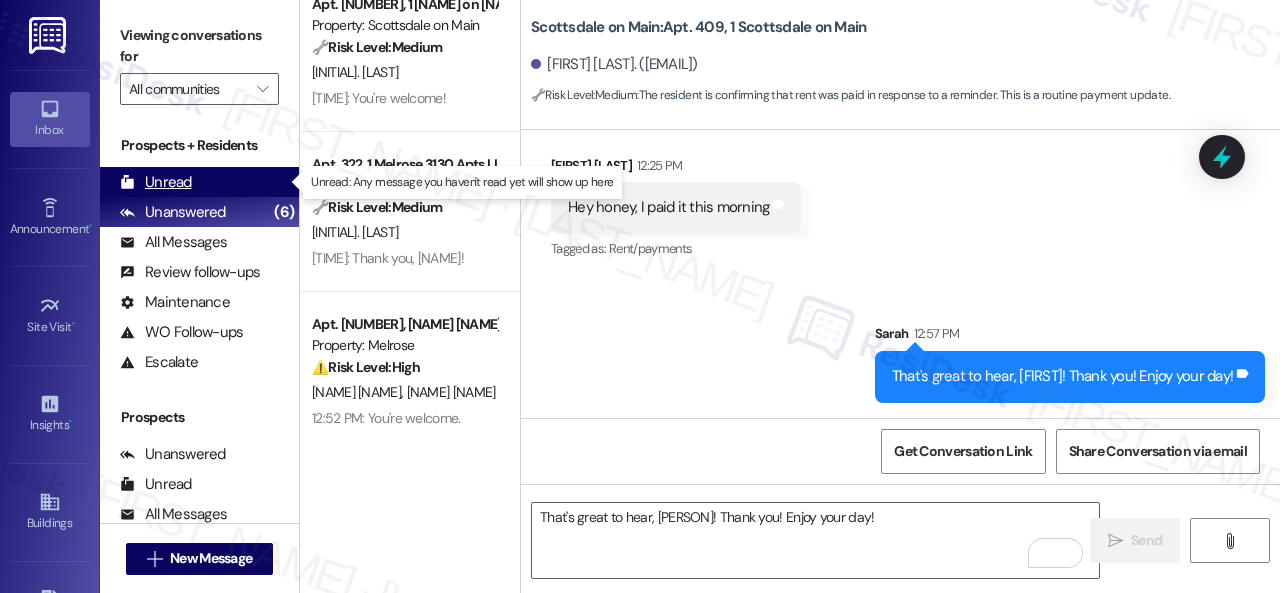 click on "Unread" at bounding box center (156, 182) 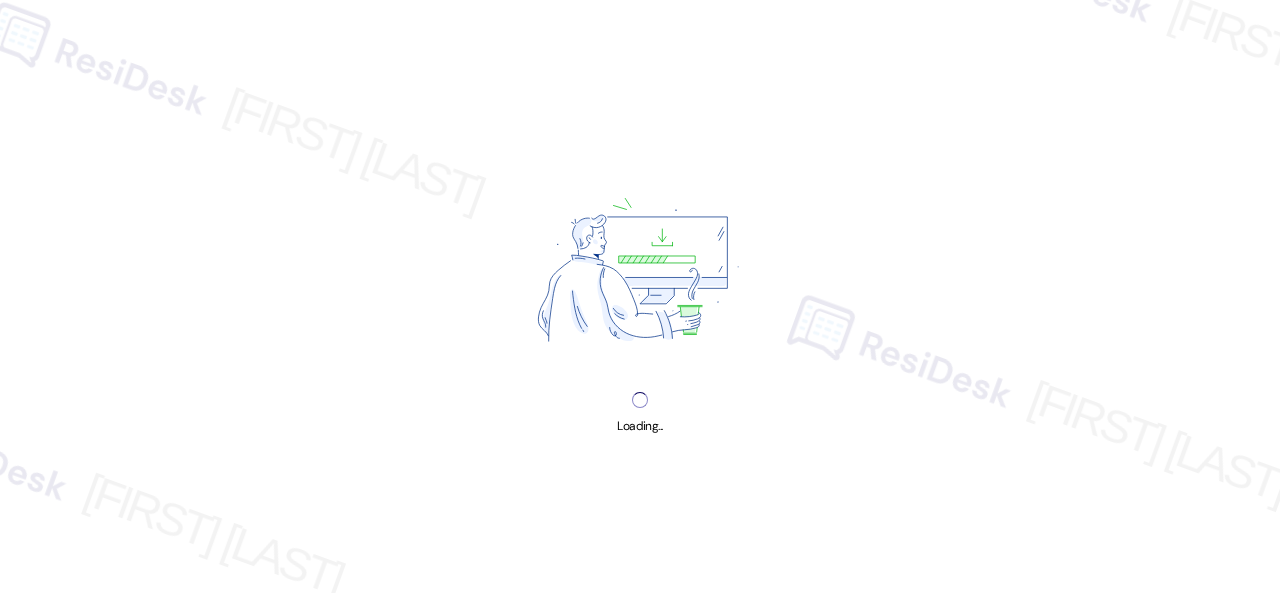 scroll, scrollTop: 0, scrollLeft: 0, axis: both 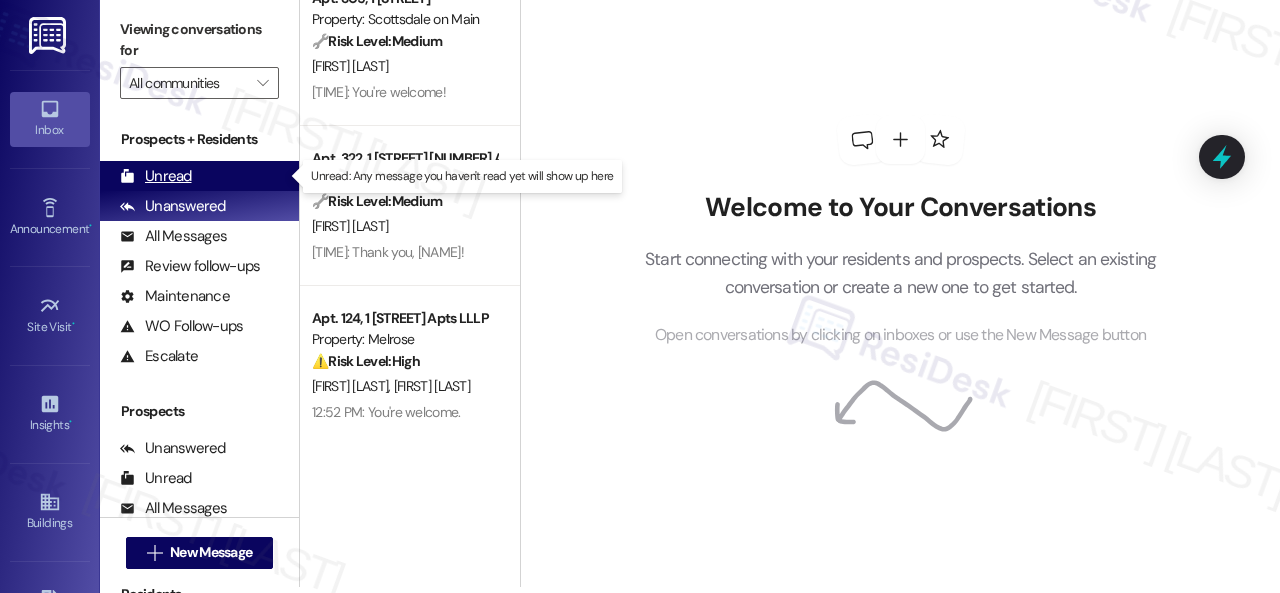 click on "Unread (0)" at bounding box center (199, 176) 